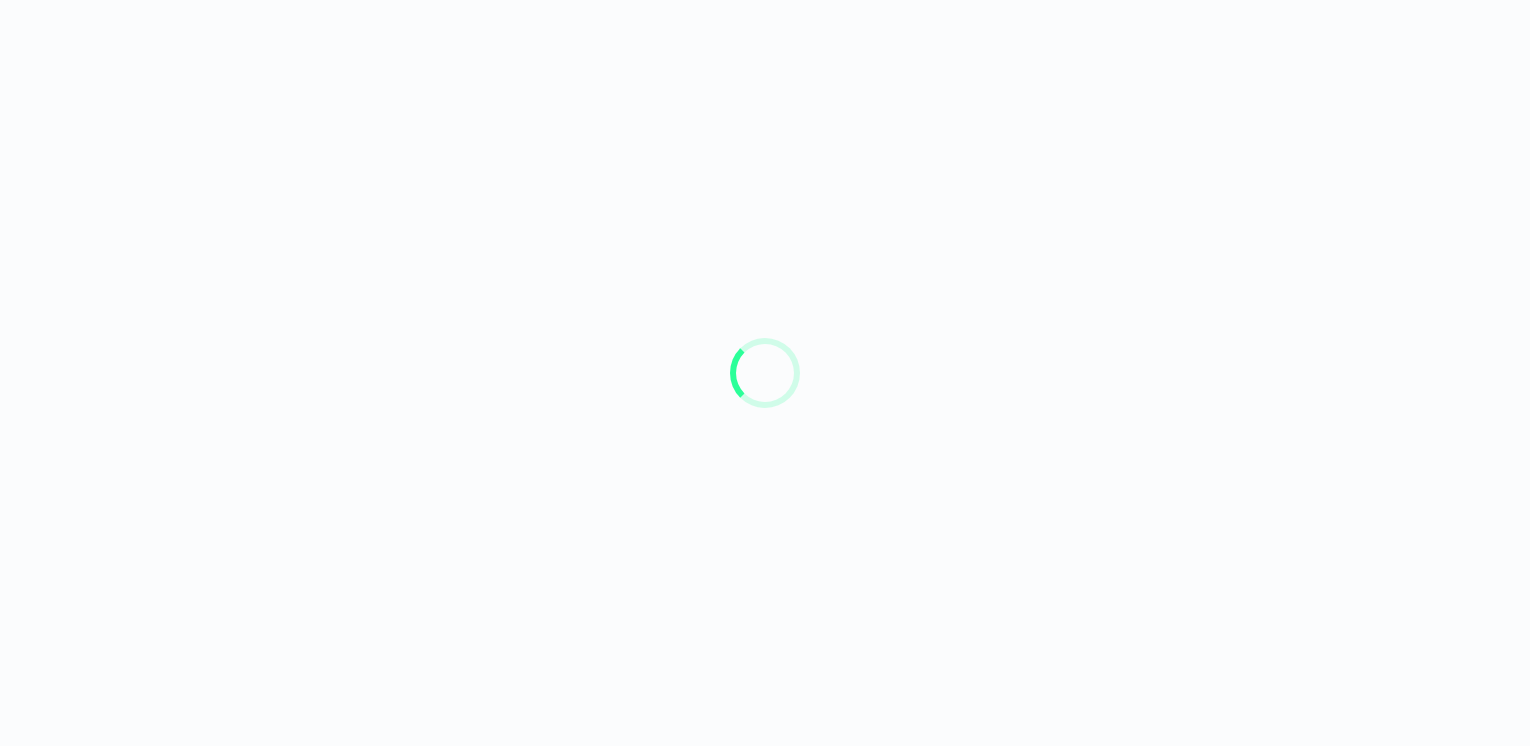 scroll, scrollTop: 0, scrollLeft: 0, axis: both 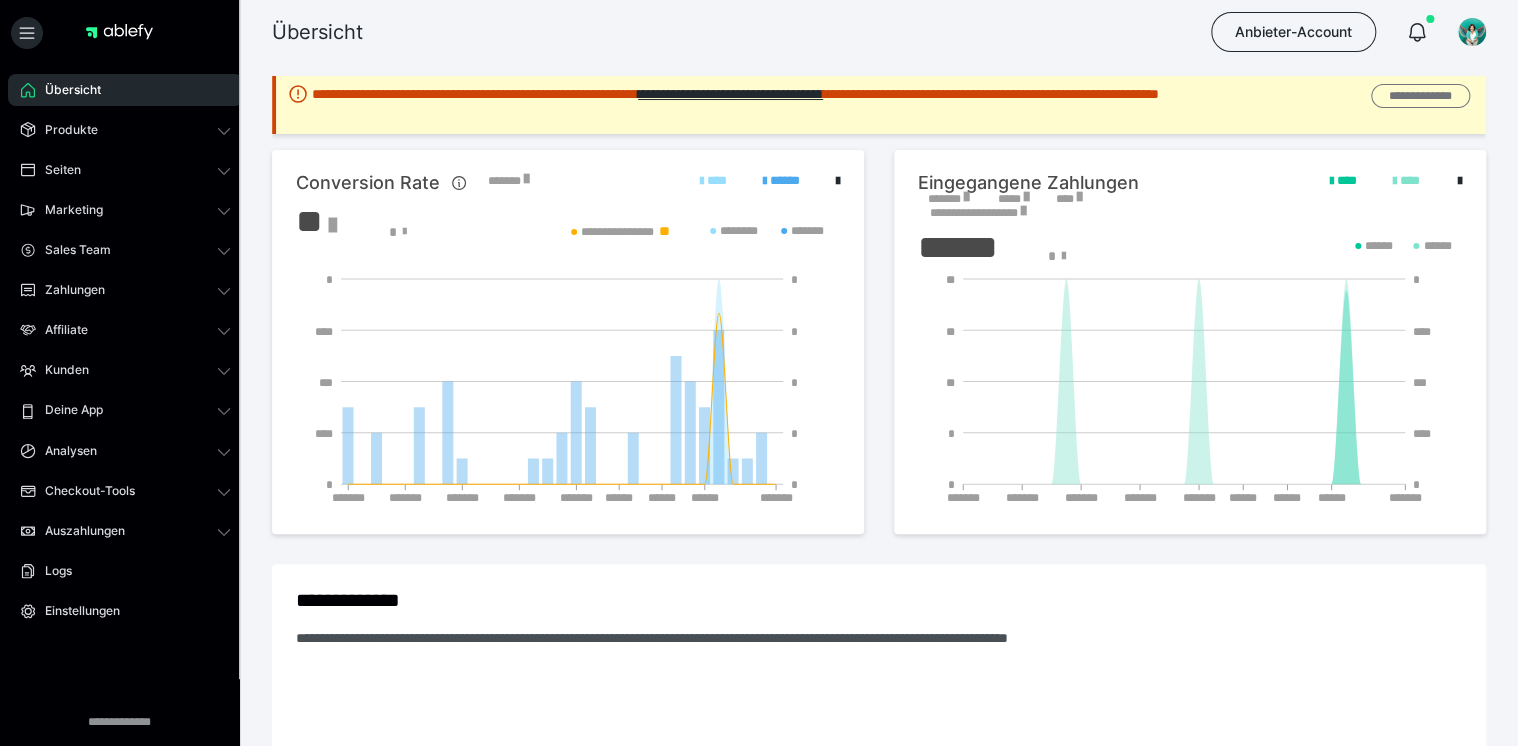 click on "**********" at bounding box center [1420, 96] 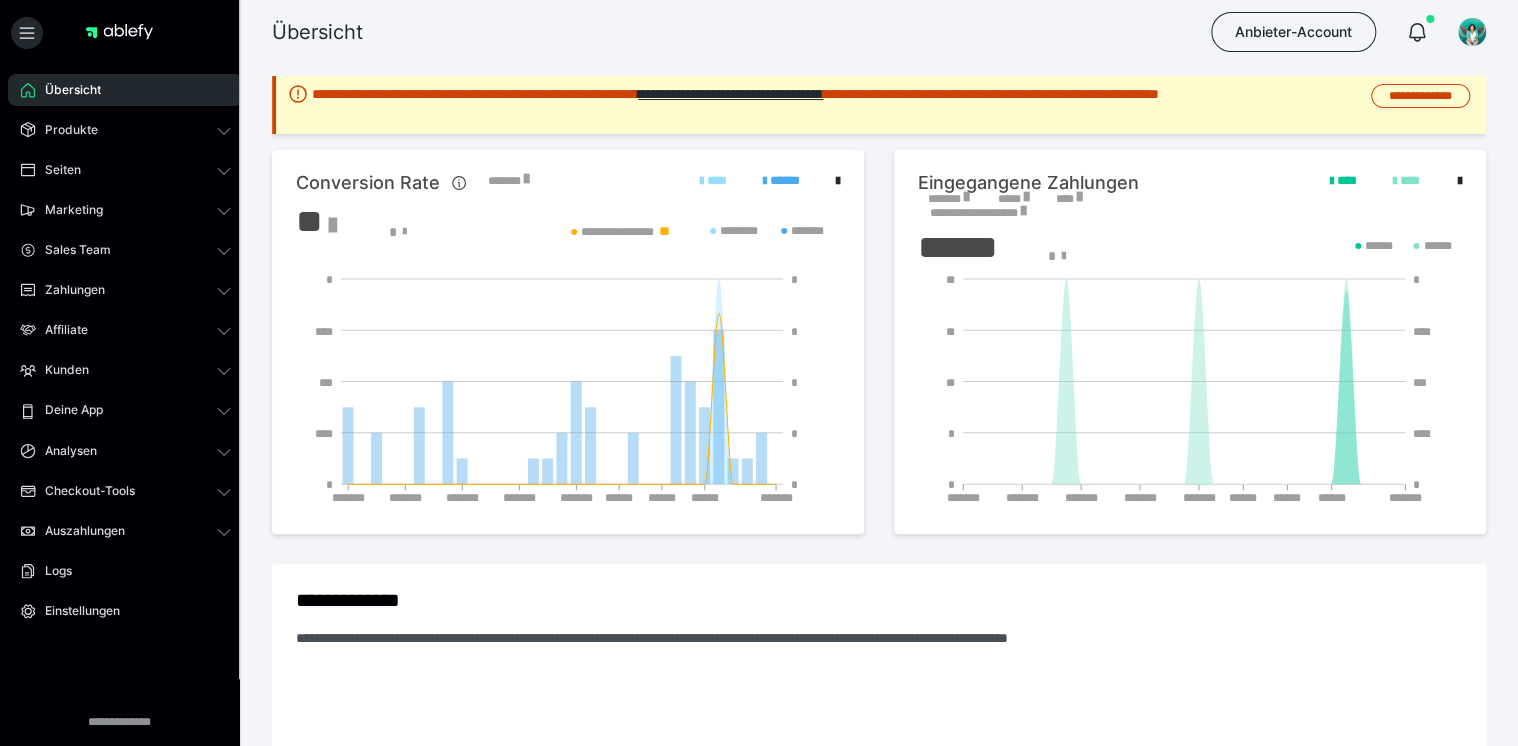 click on "Übersicht Anbieter-Account" at bounding box center (759, 32) 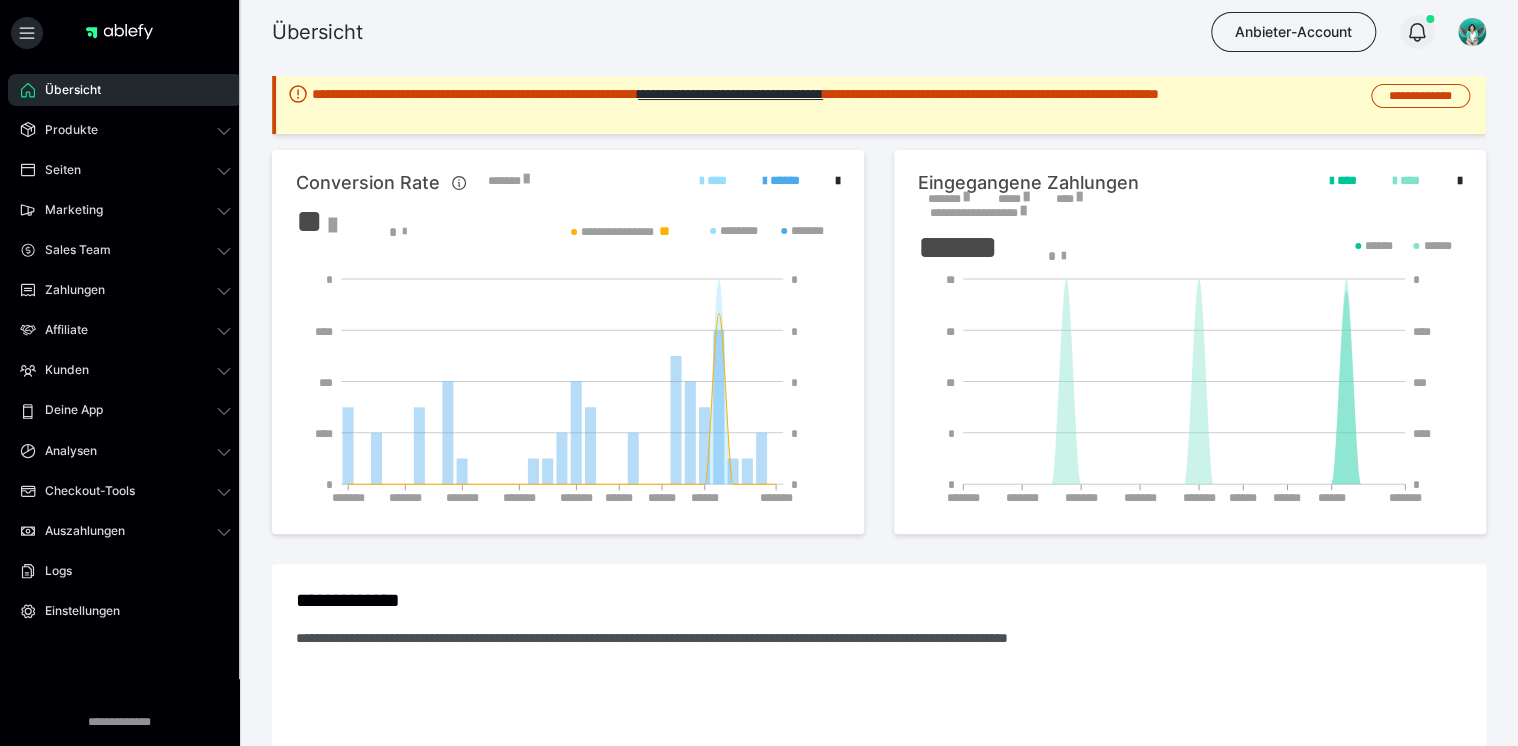 click 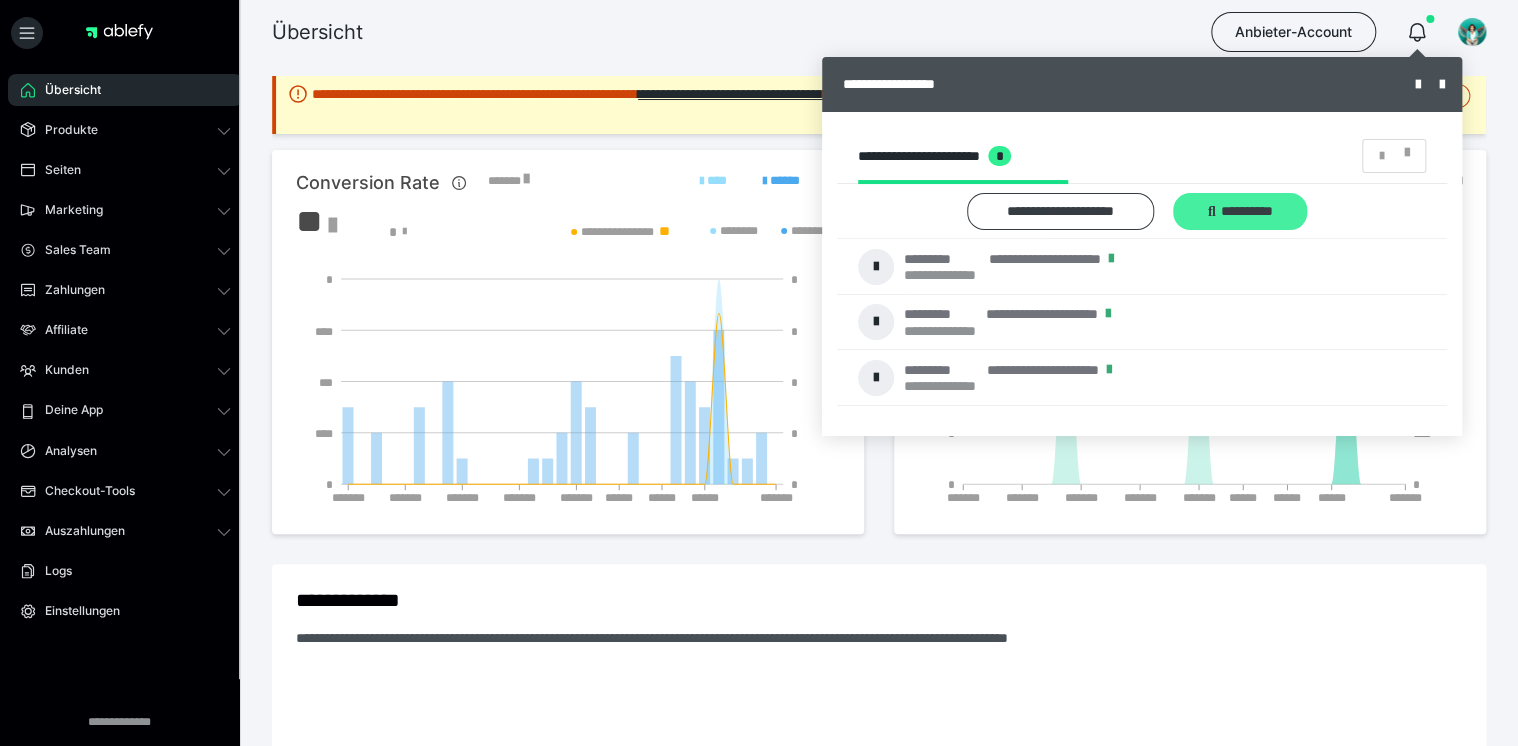 click on "**********" at bounding box center [1240, 211] 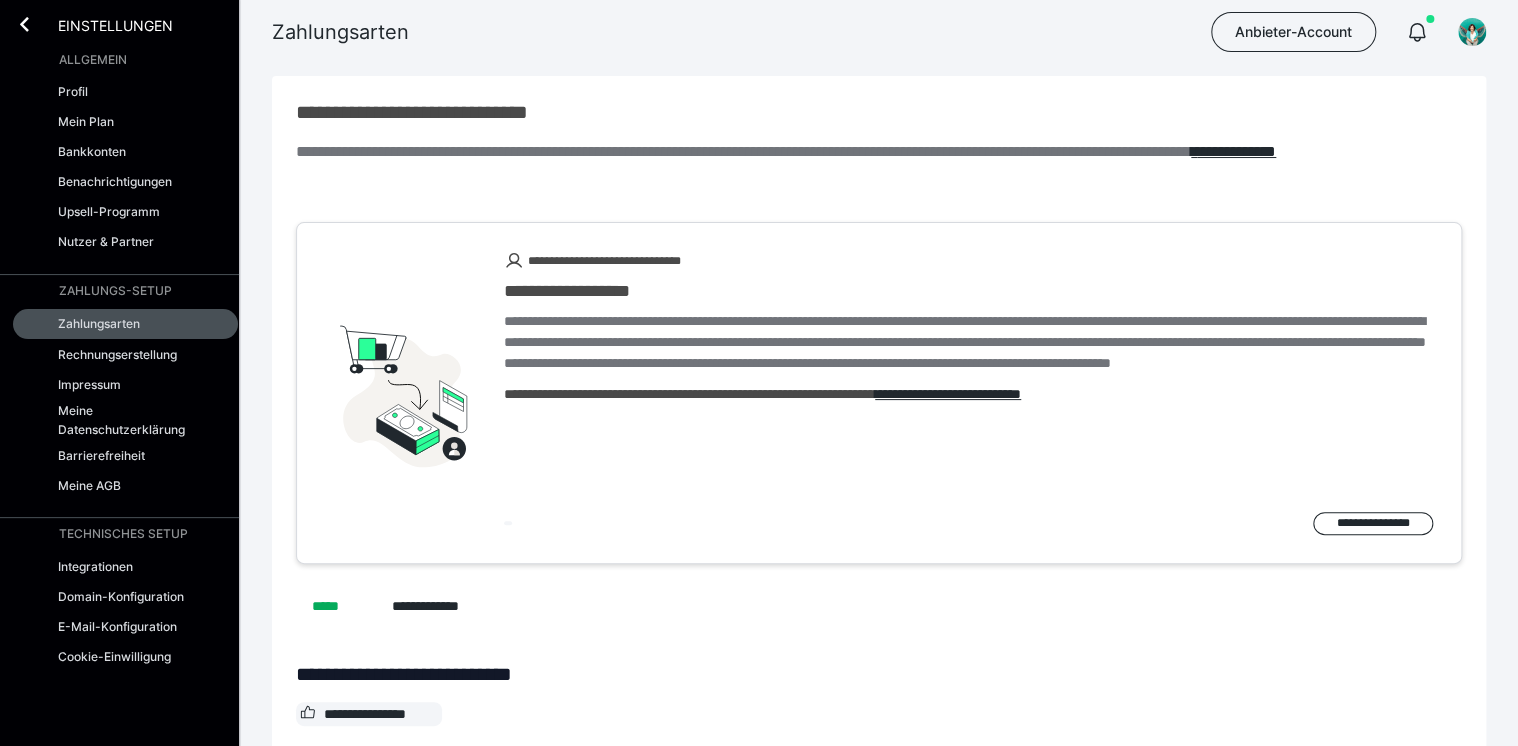 scroll, scrollTop: 0, scrollLeft: 0, axis: both 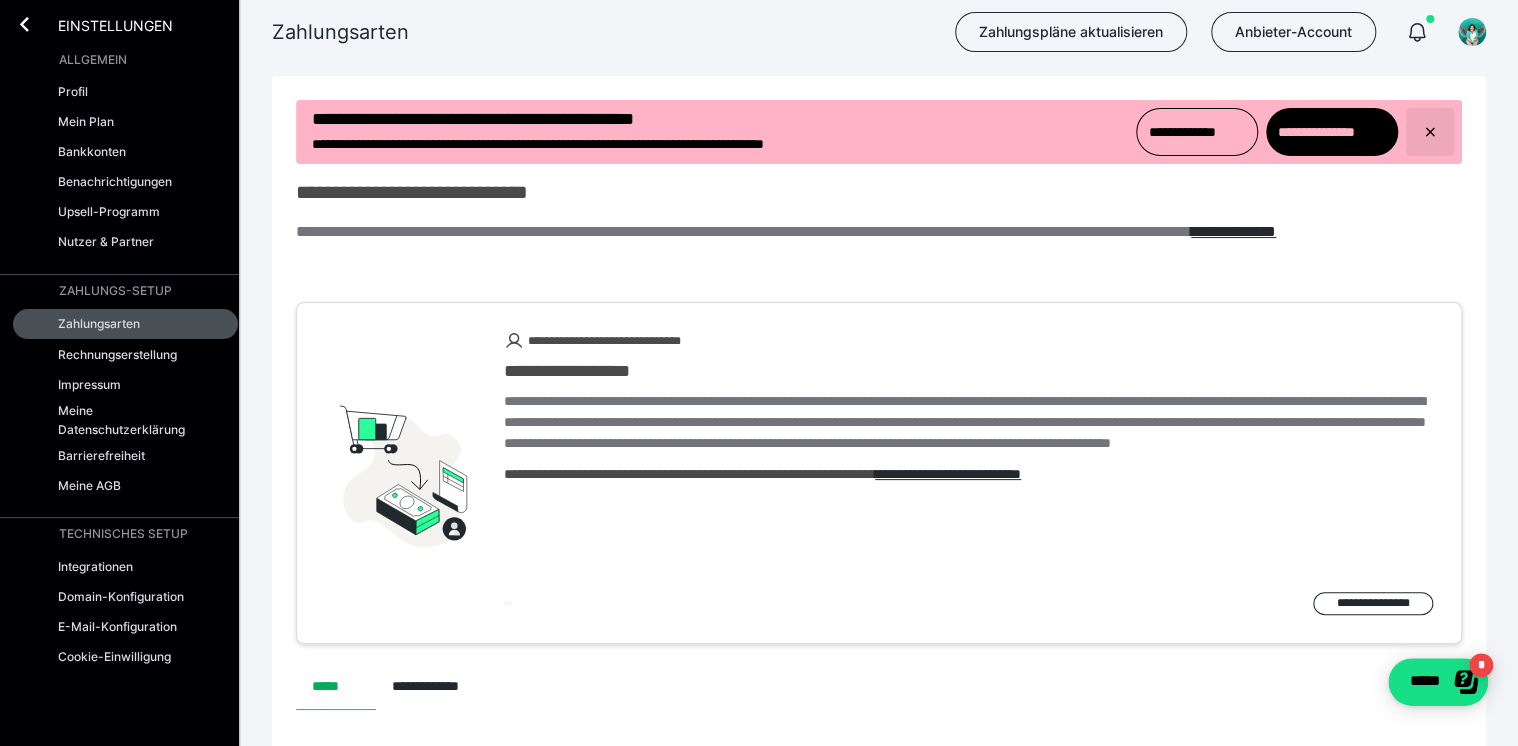 click 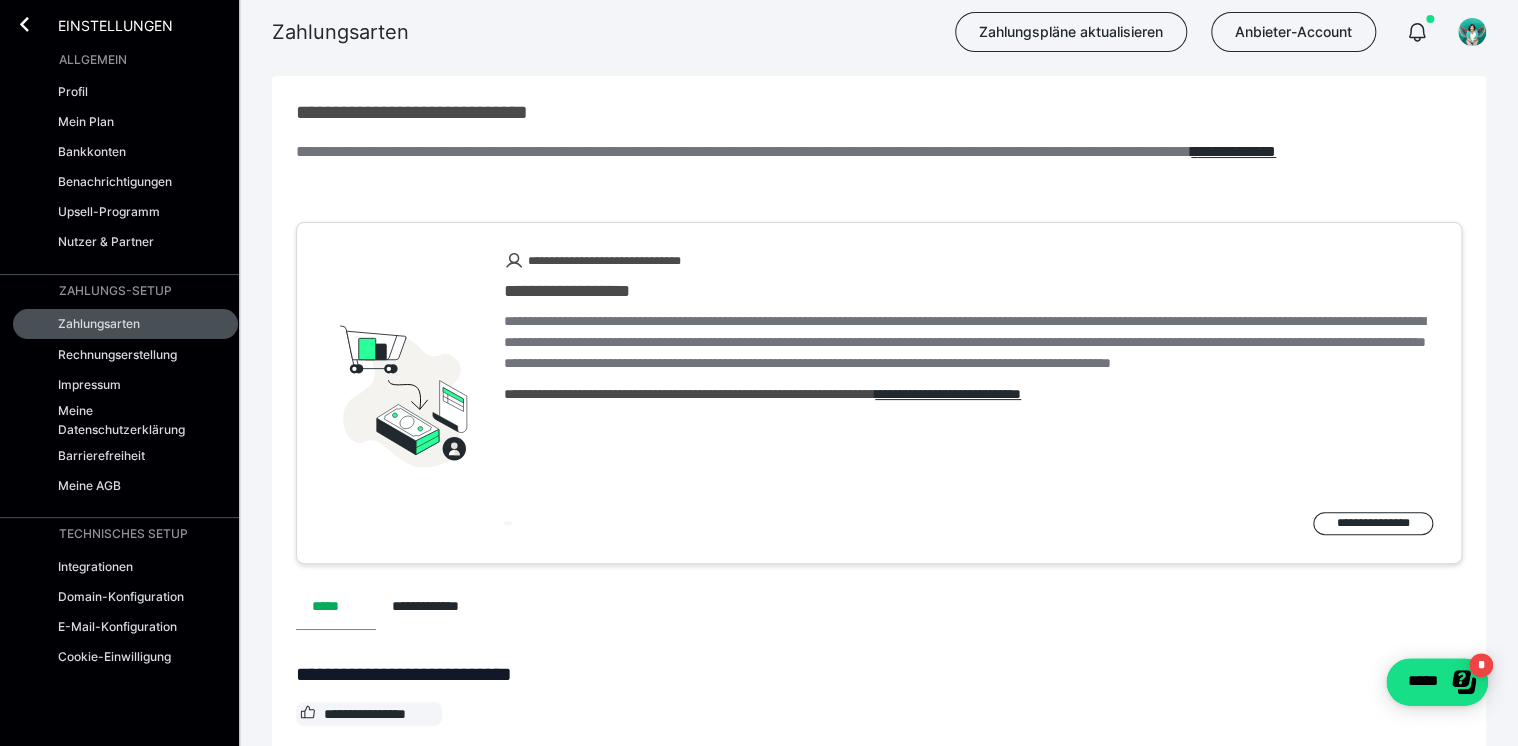 click on "Einstellungen" at bounding box center [101, 24] 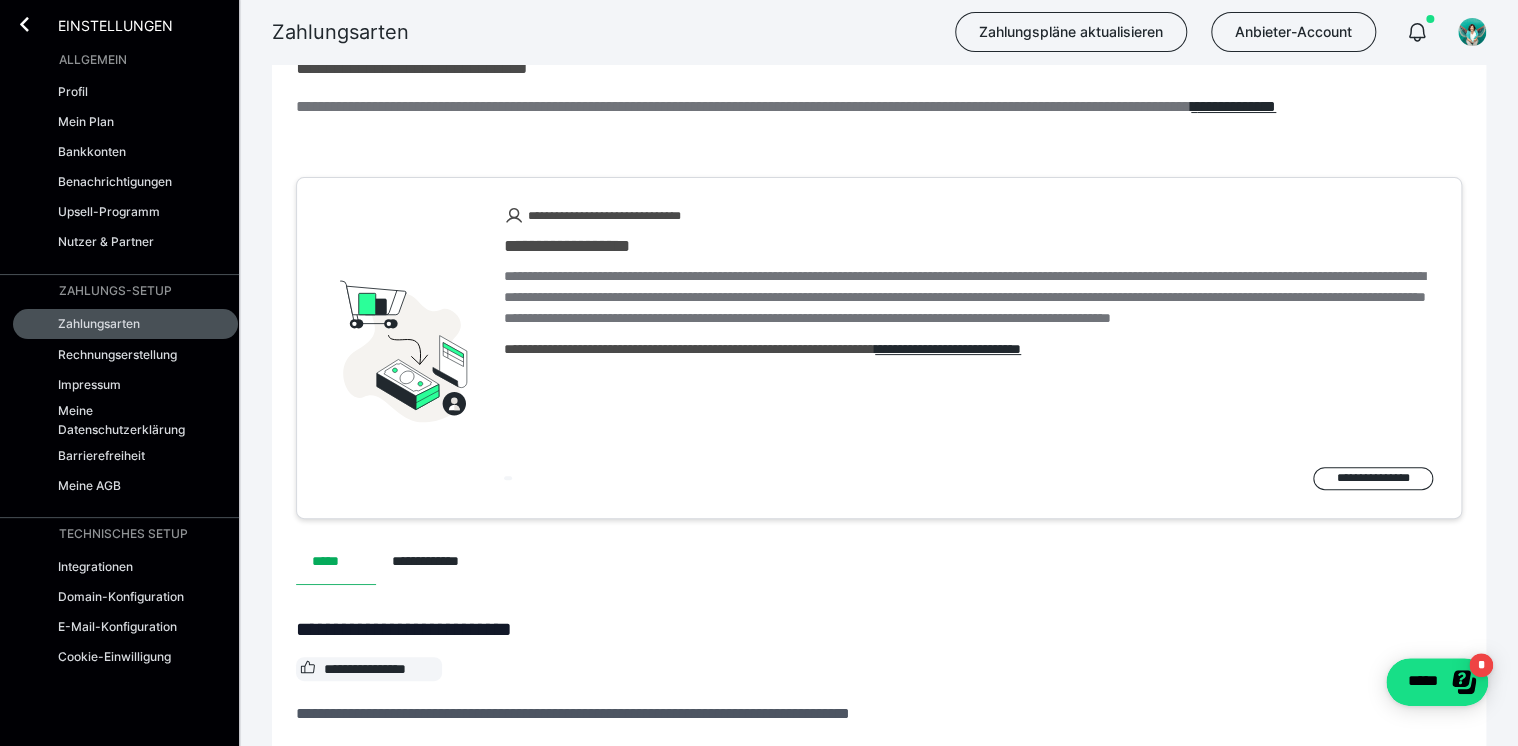 scroll, scrollTop: 0, scrollLeft: 0, axis: both 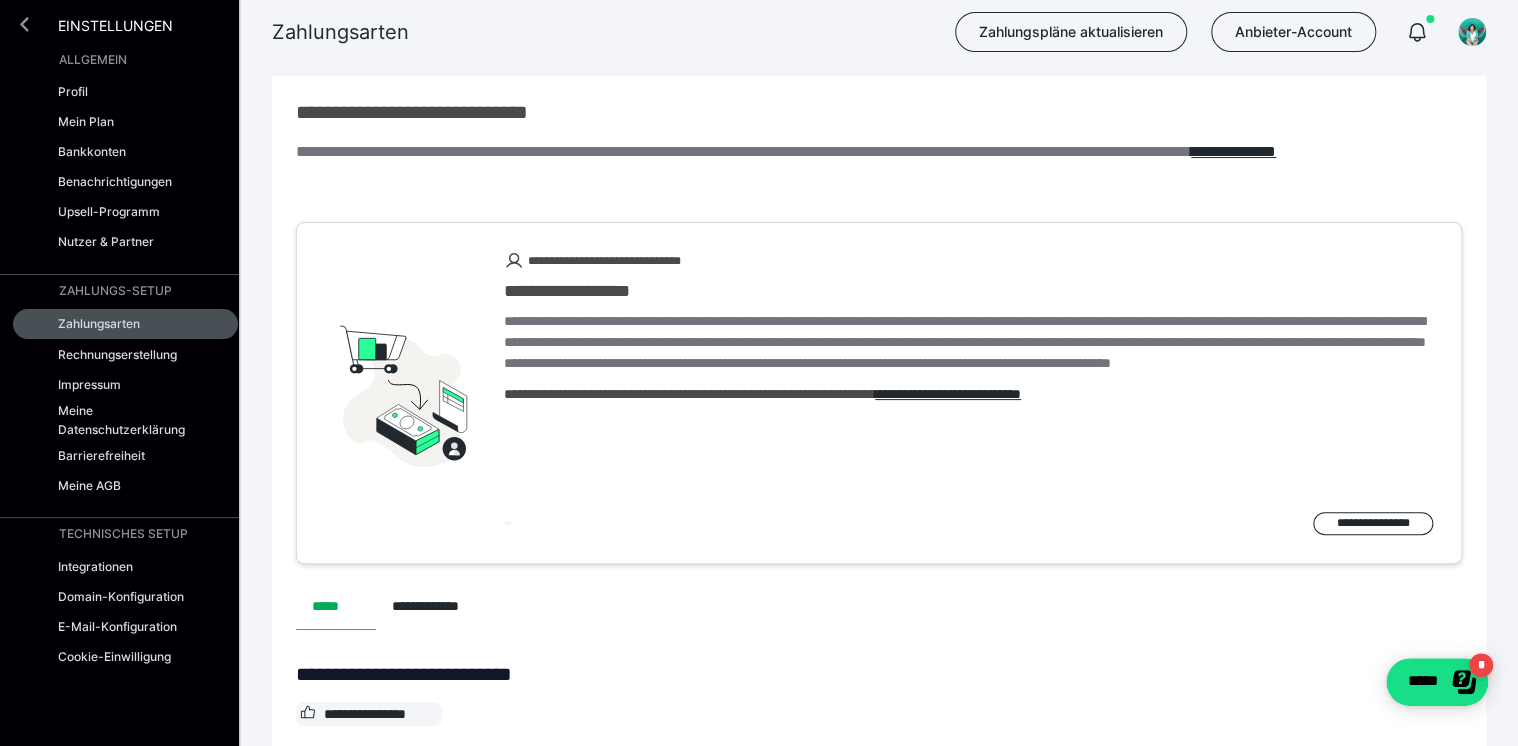 click at bounding box center (24, 24) 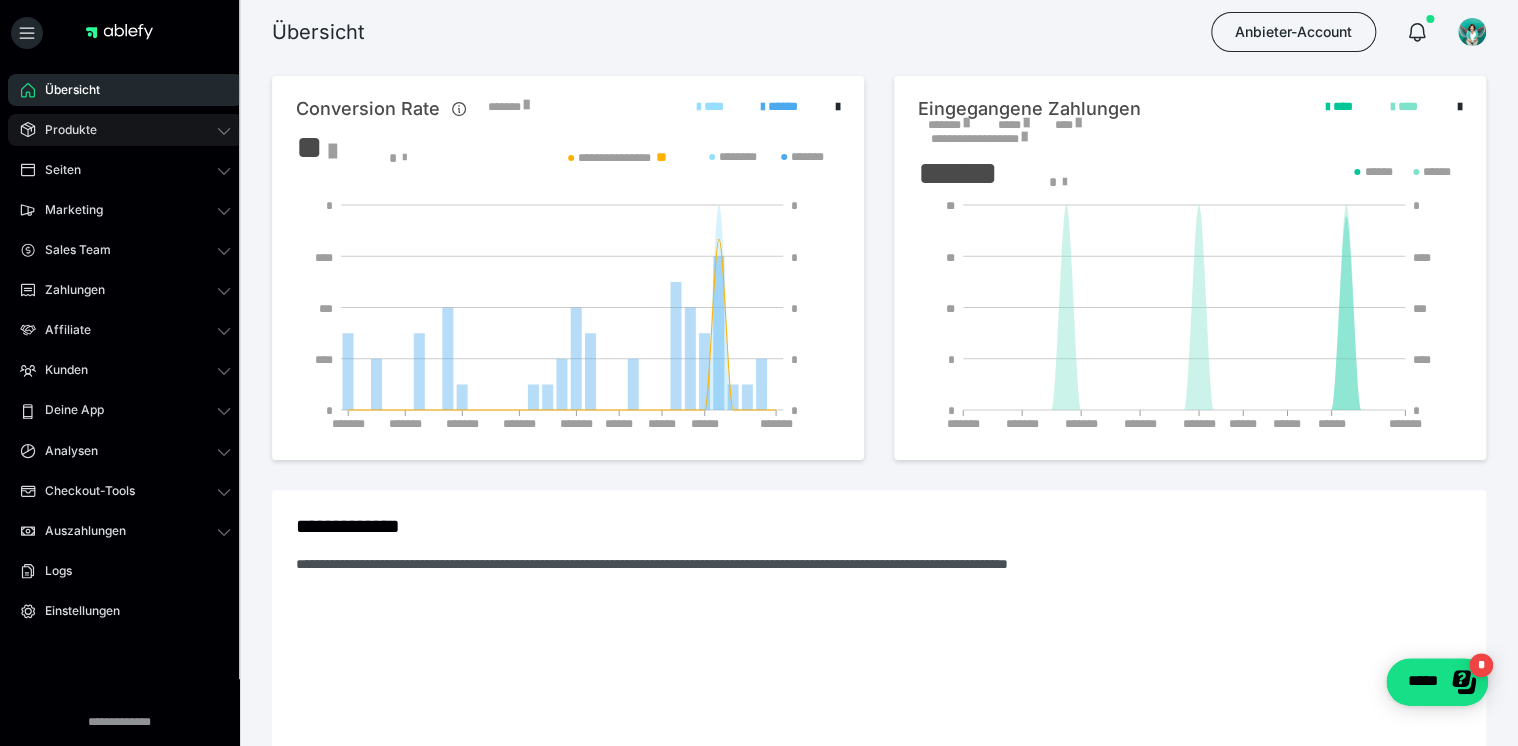 click on "Produkte" at bounding box center [64, 130] 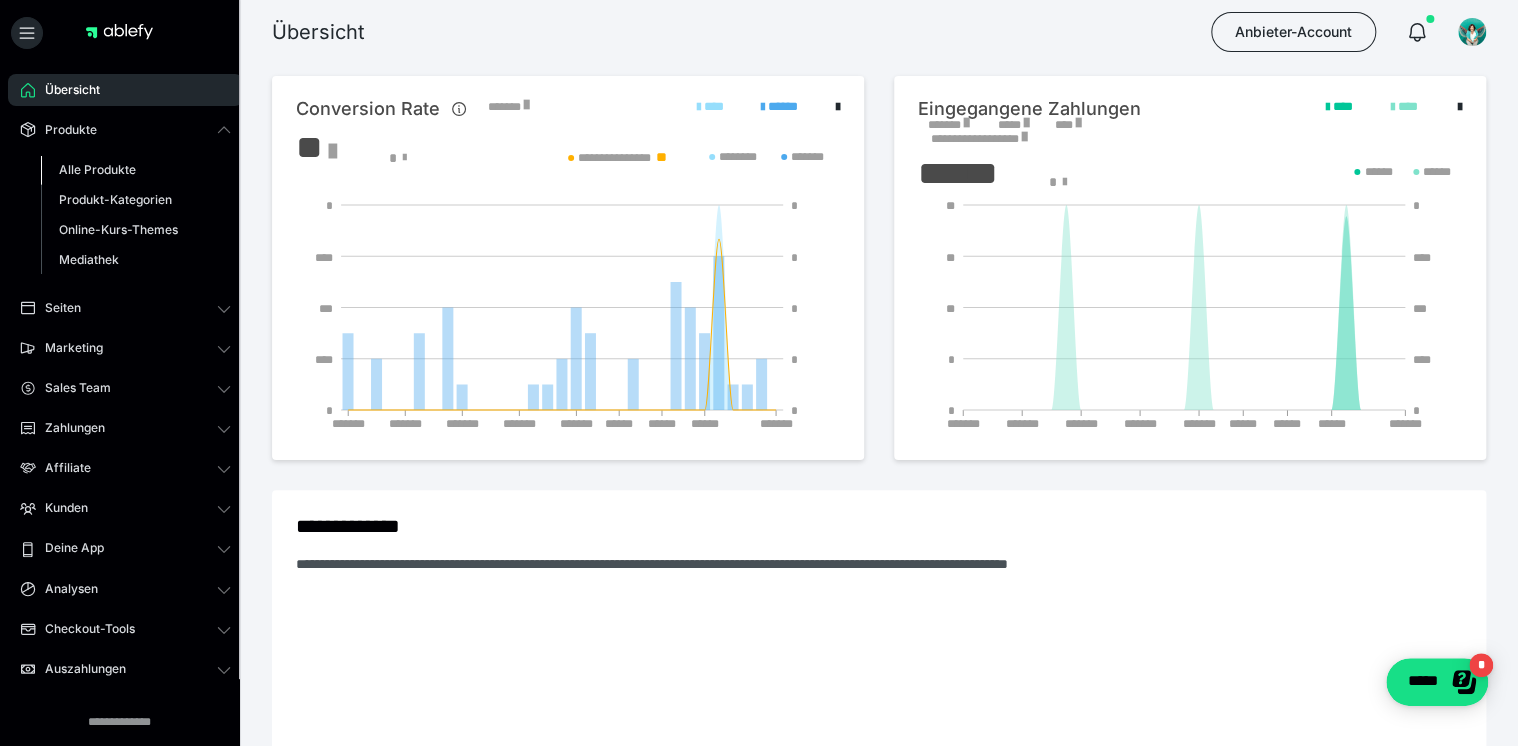 click on "Alle Produkte" at bounding box center (97, 169) 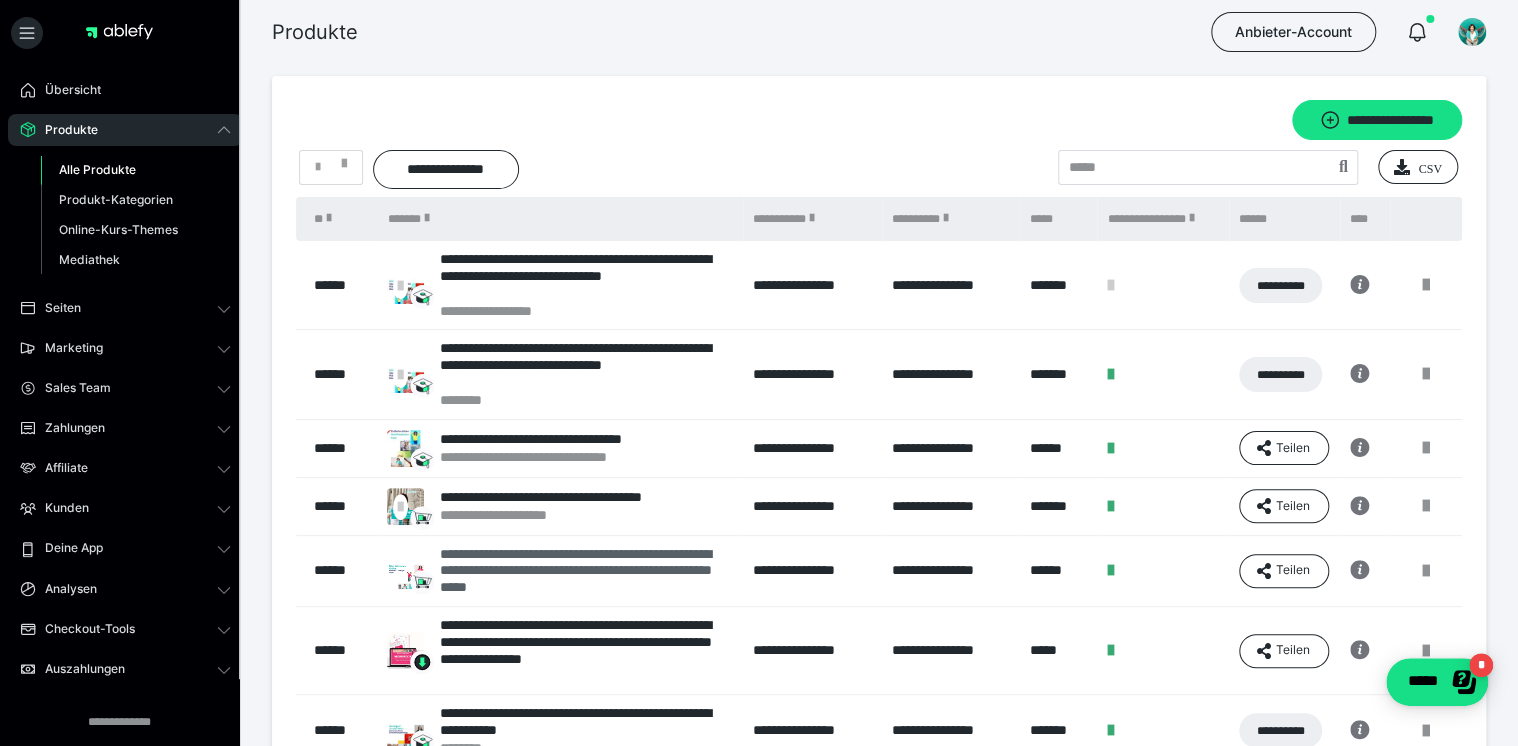 click on "**********" at bounding box center [586, 571] 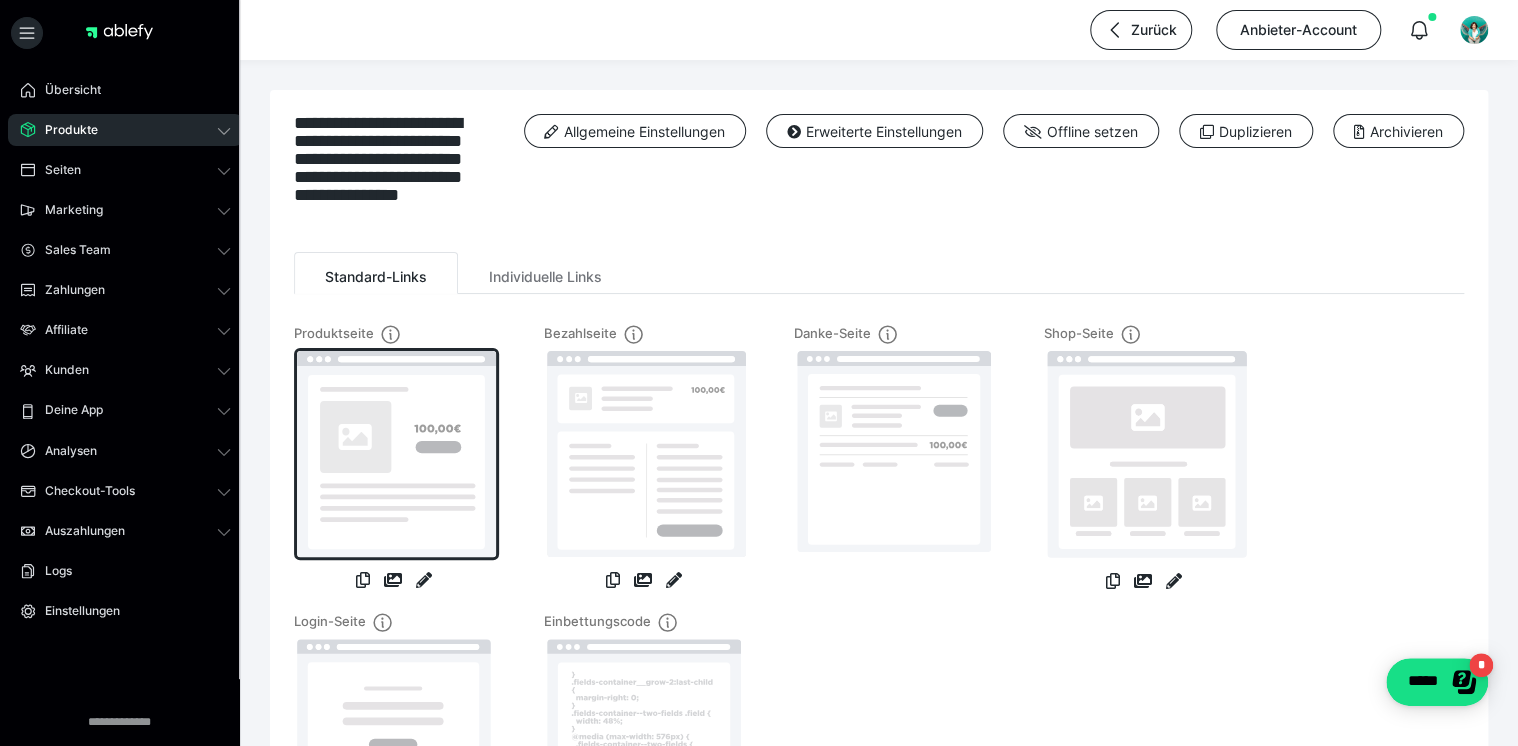click at bounding box center [396, 454] 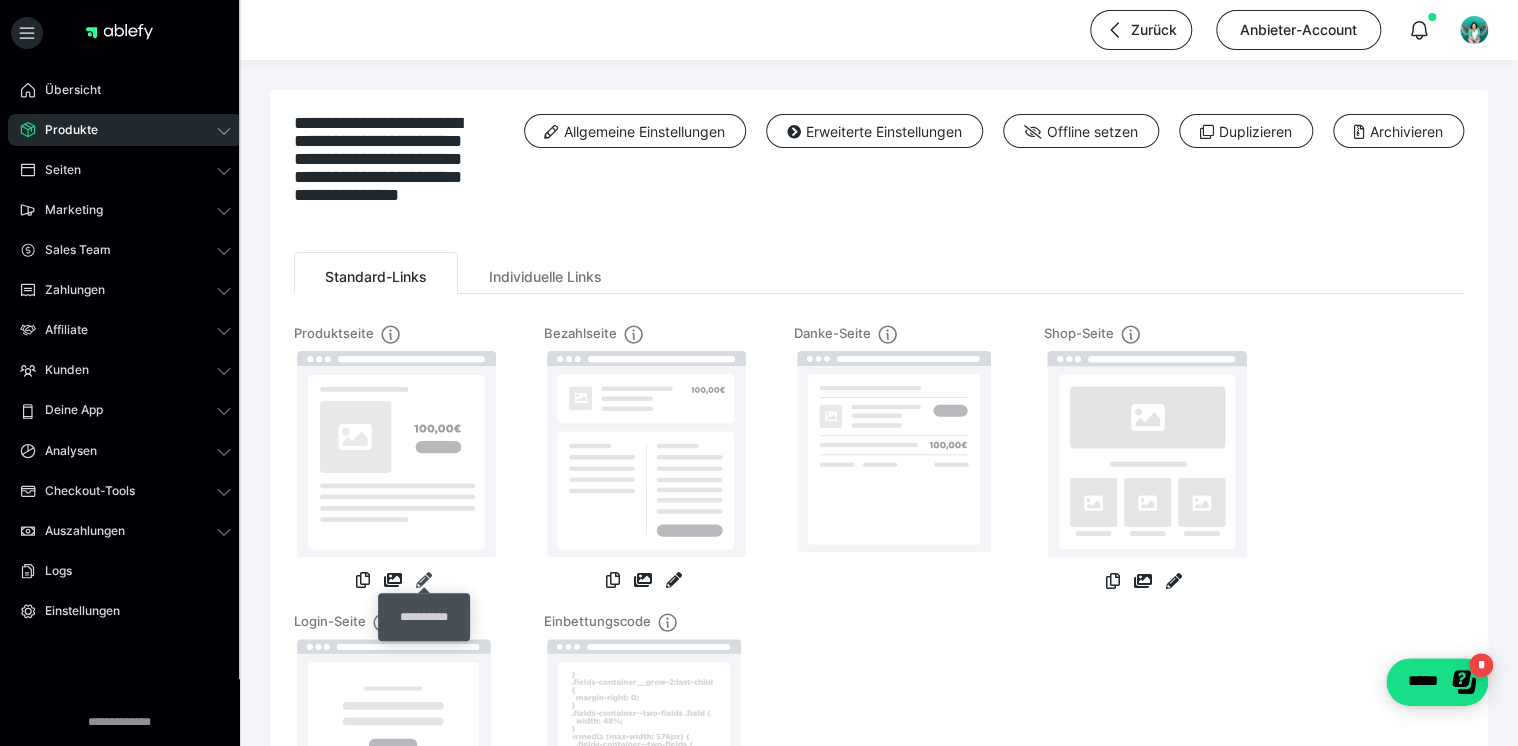 click at bounding box center (424, 580) 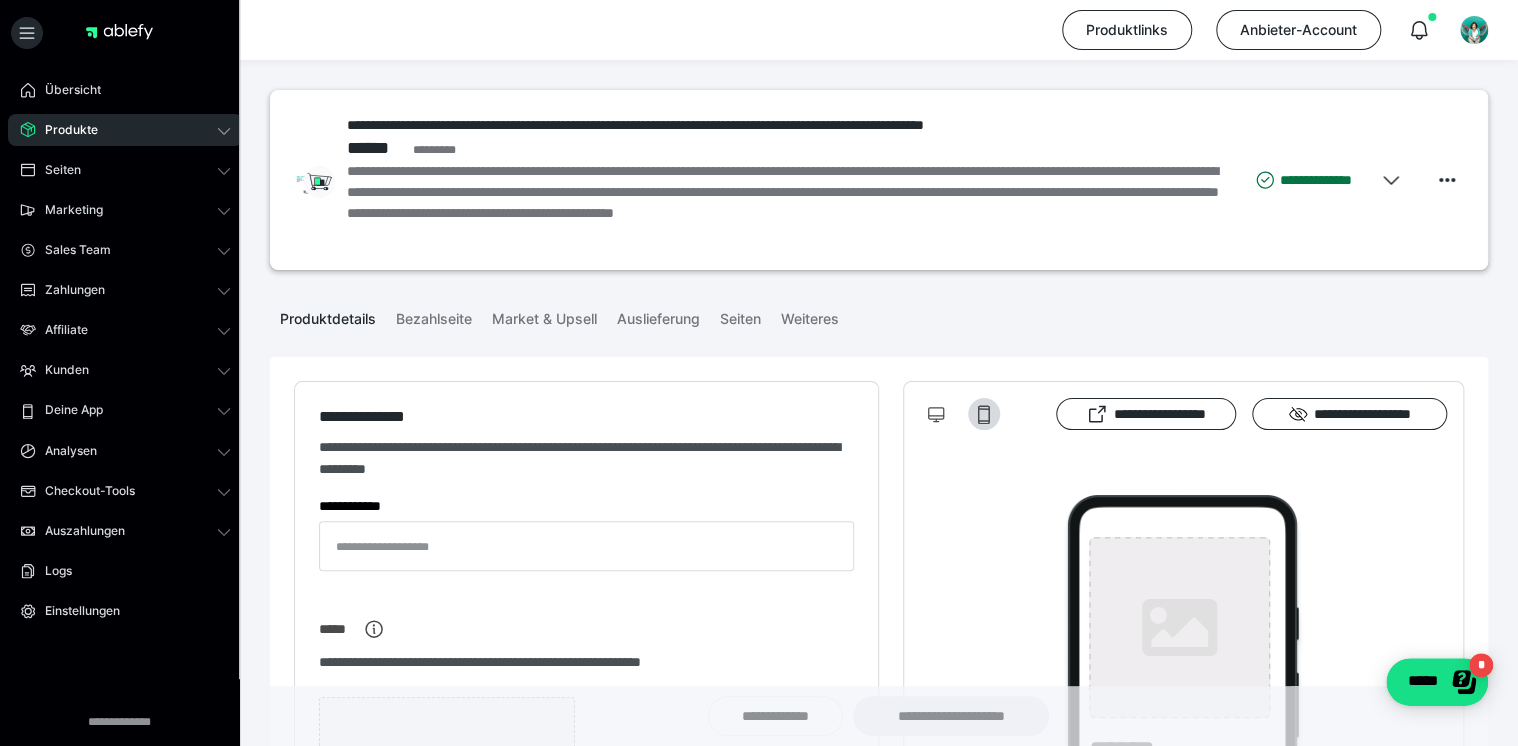 type on "**********" 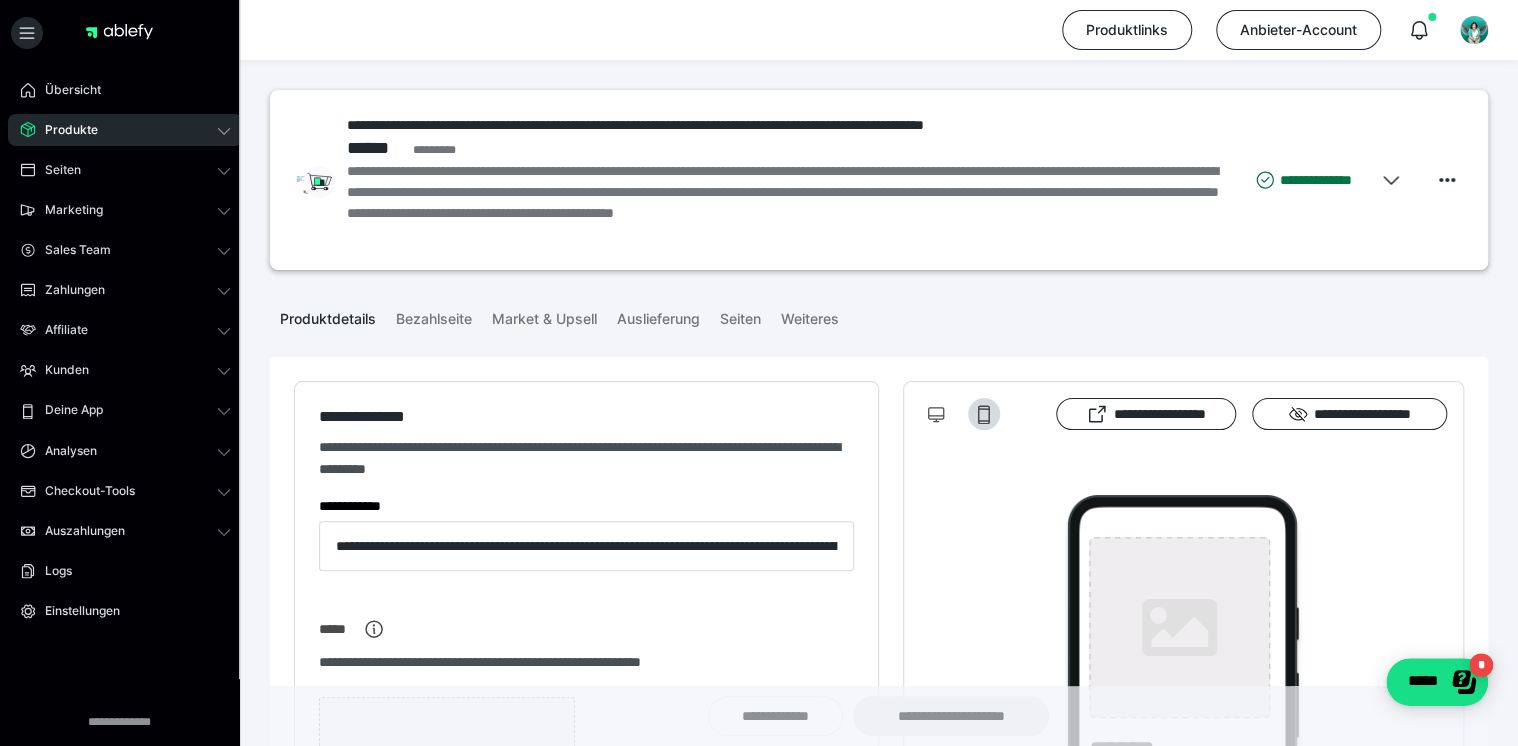 type on "**********" 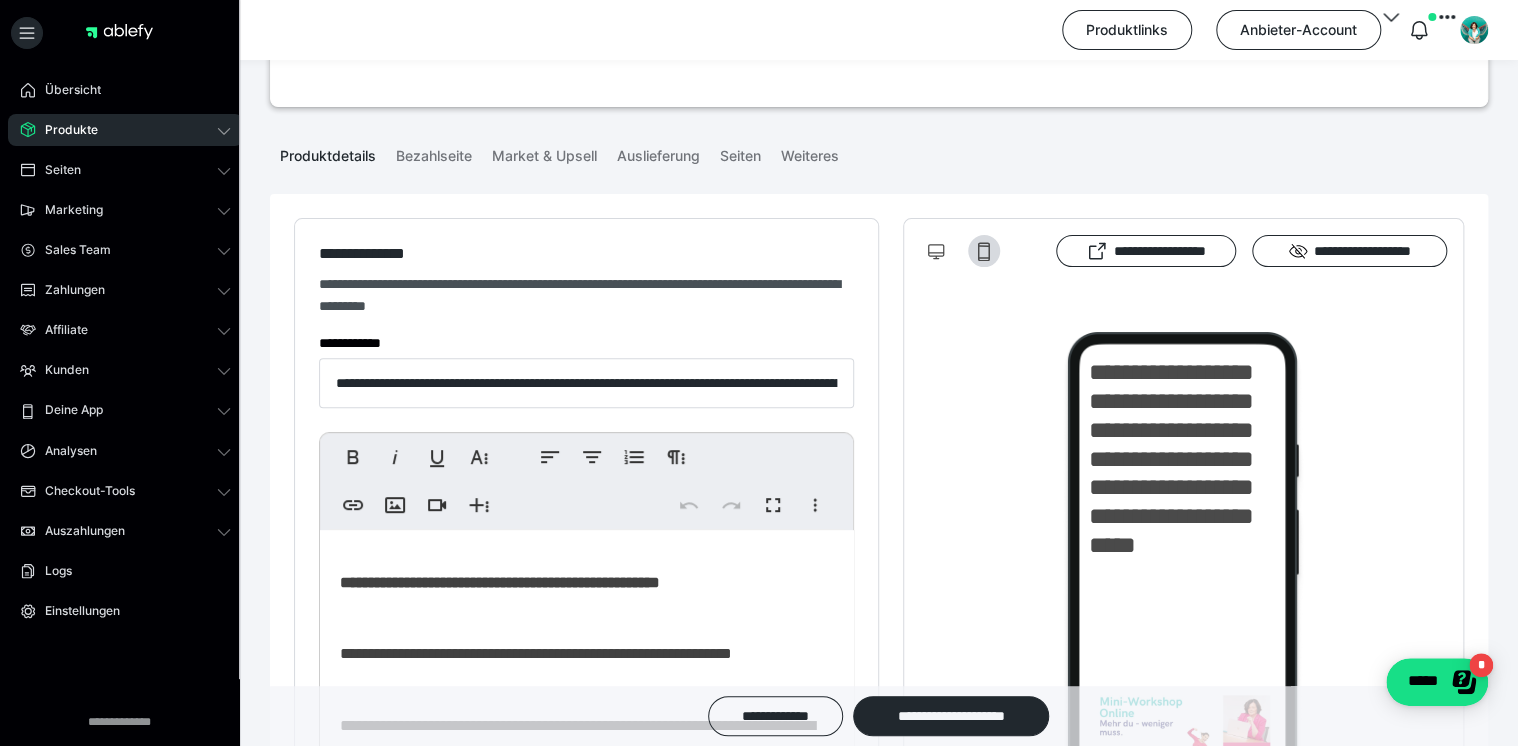 scroll, scrollTop: 400, scrollLeft: 0, axis: vertical 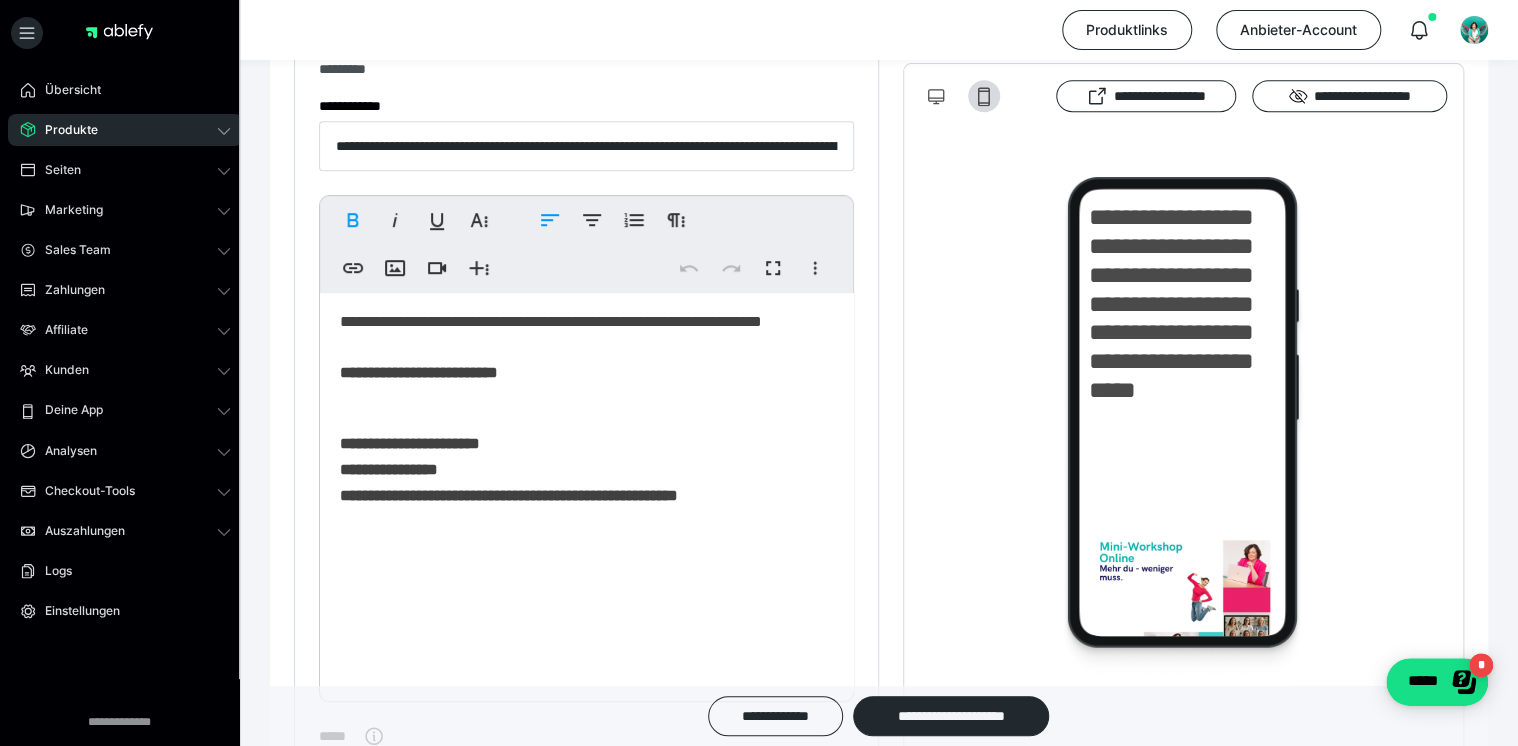 click on "**********" at bounding box center (509, 469) 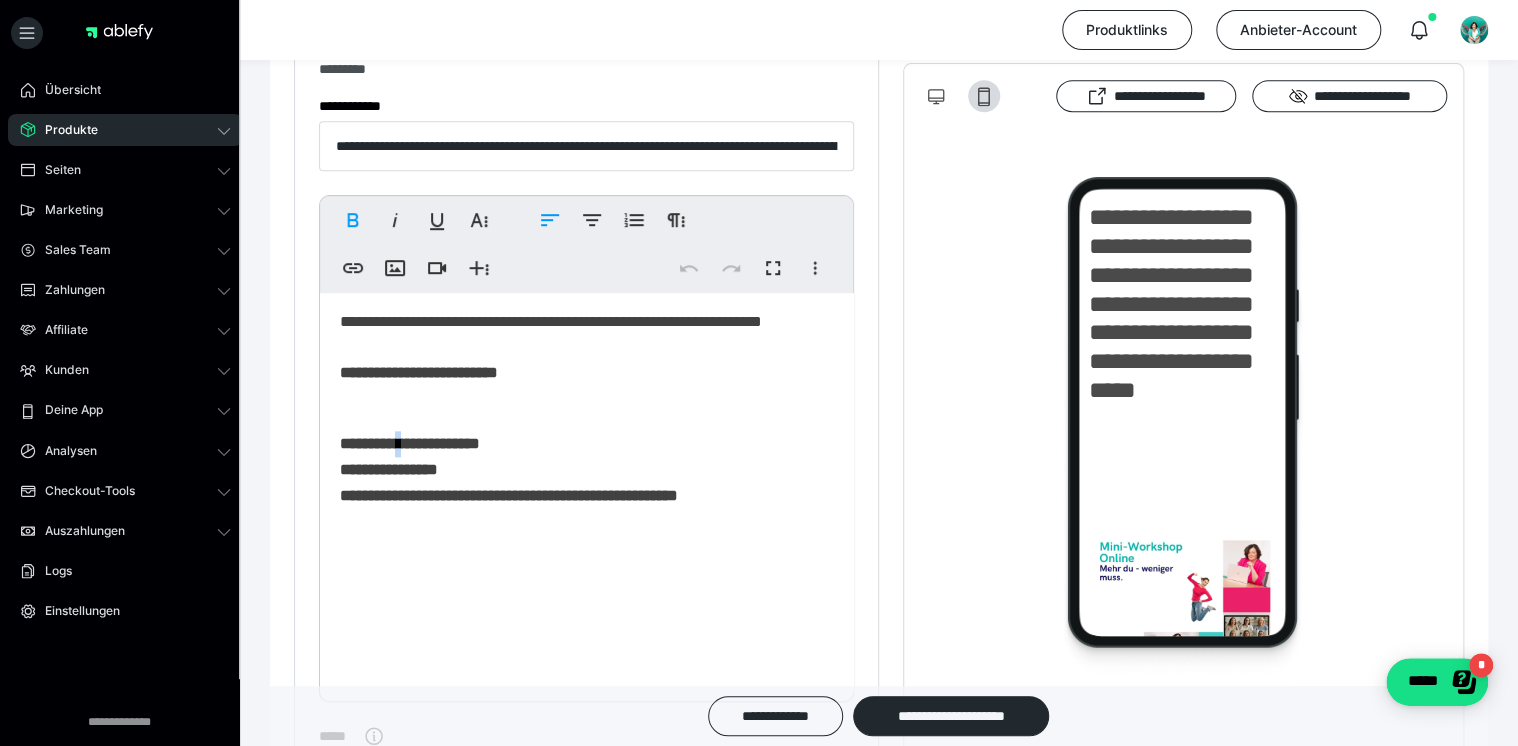 click on "**********" at bounding box center [509, 469] 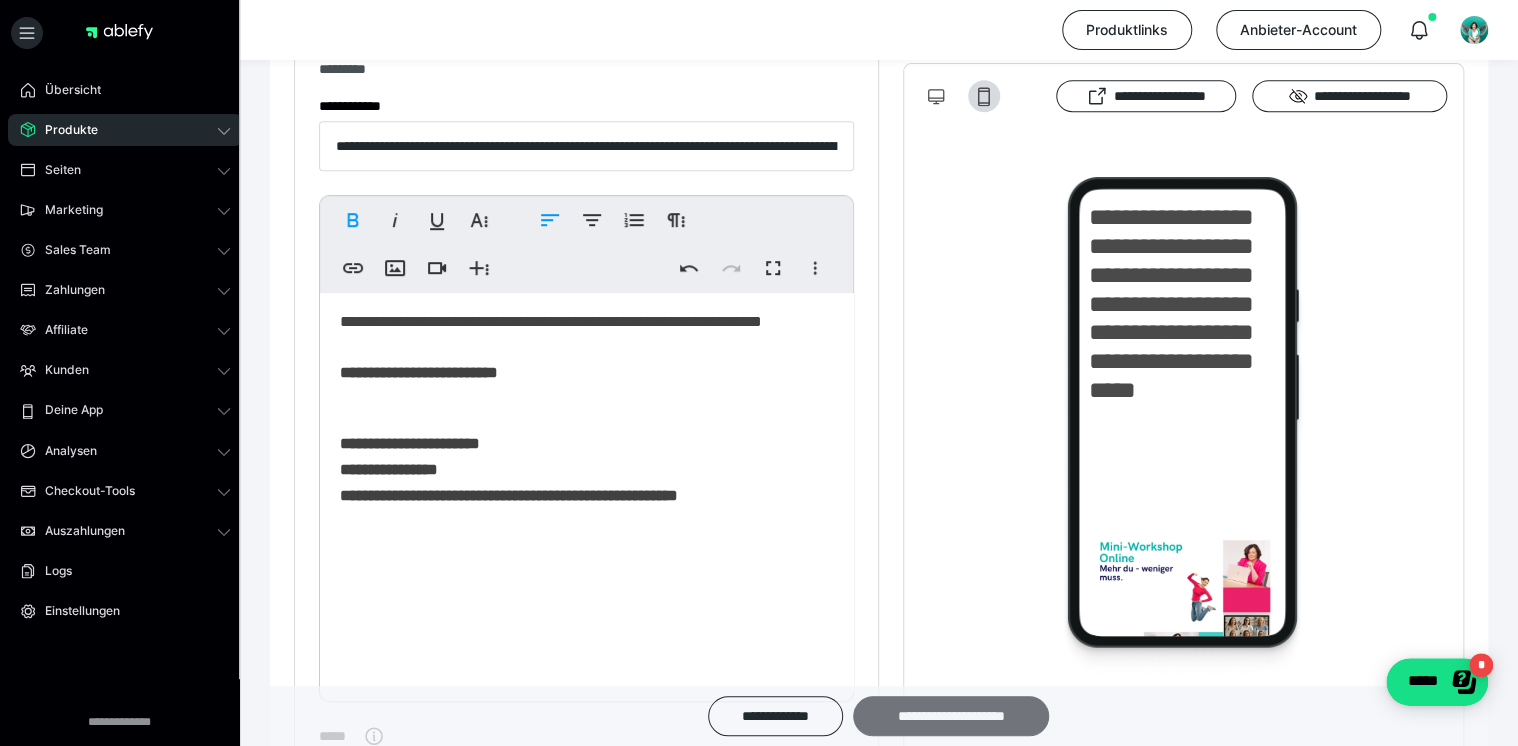 click on "**********" at bounding box center (951, 716) 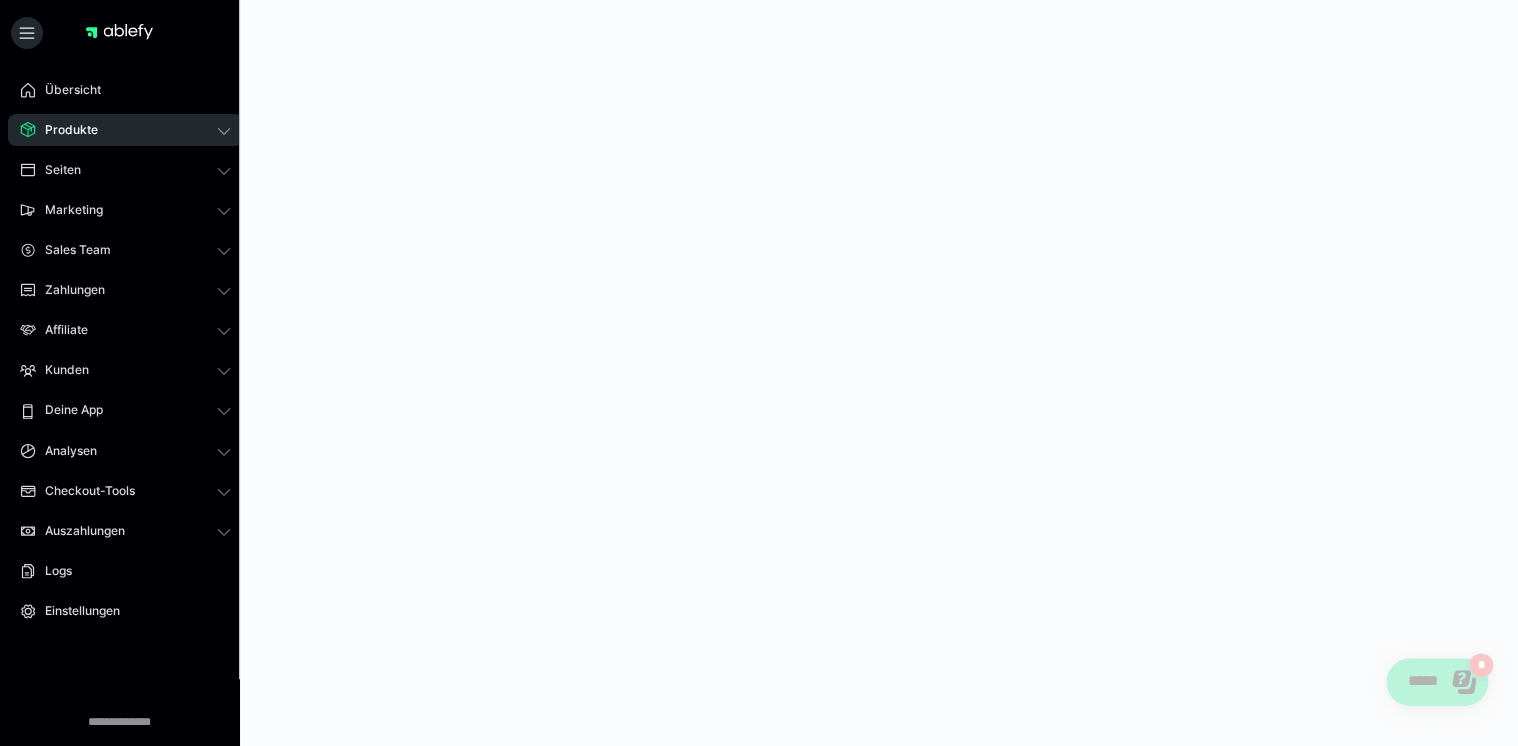 scroll, scrollTop: 0, scrollLeft: 0, axis: both 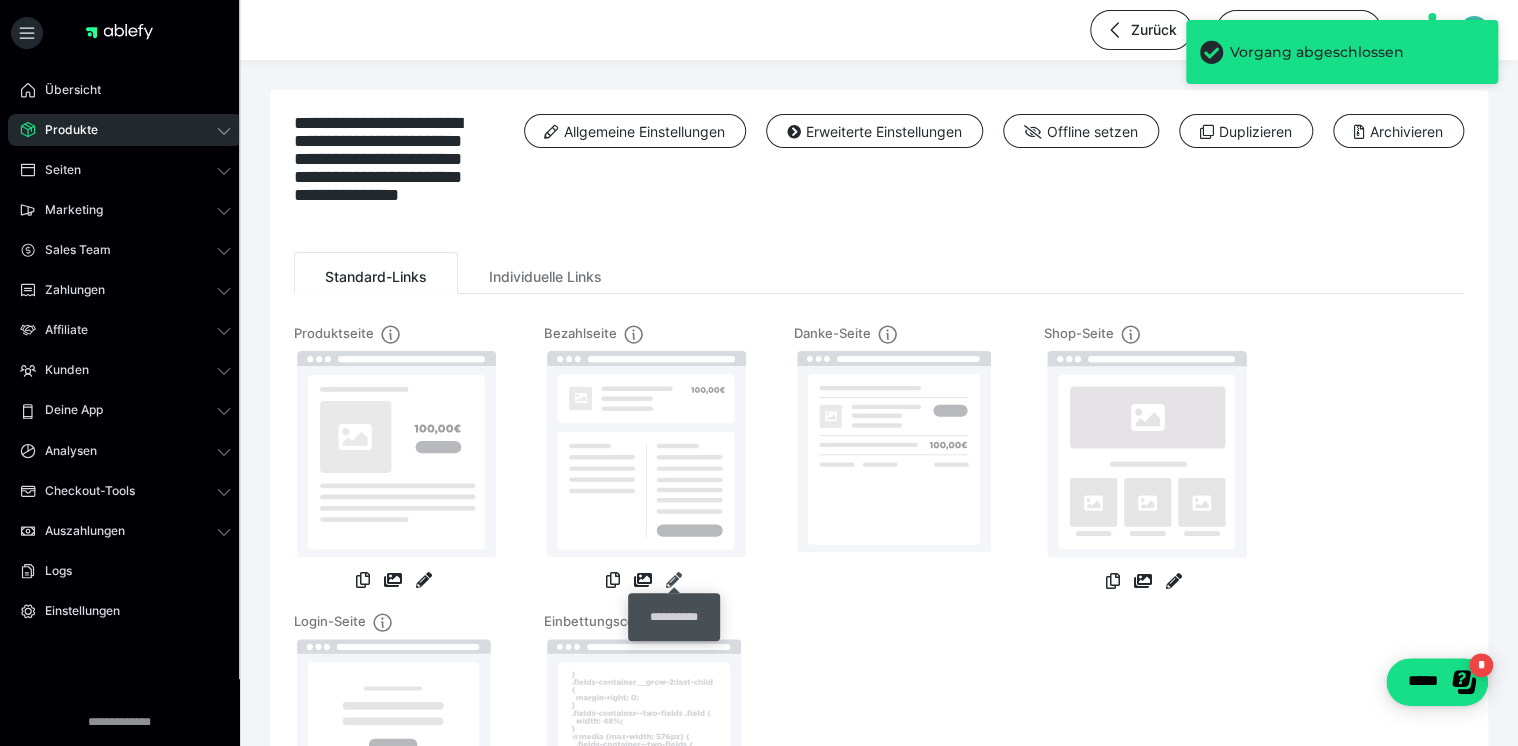 click at bounding box center (674, 580) 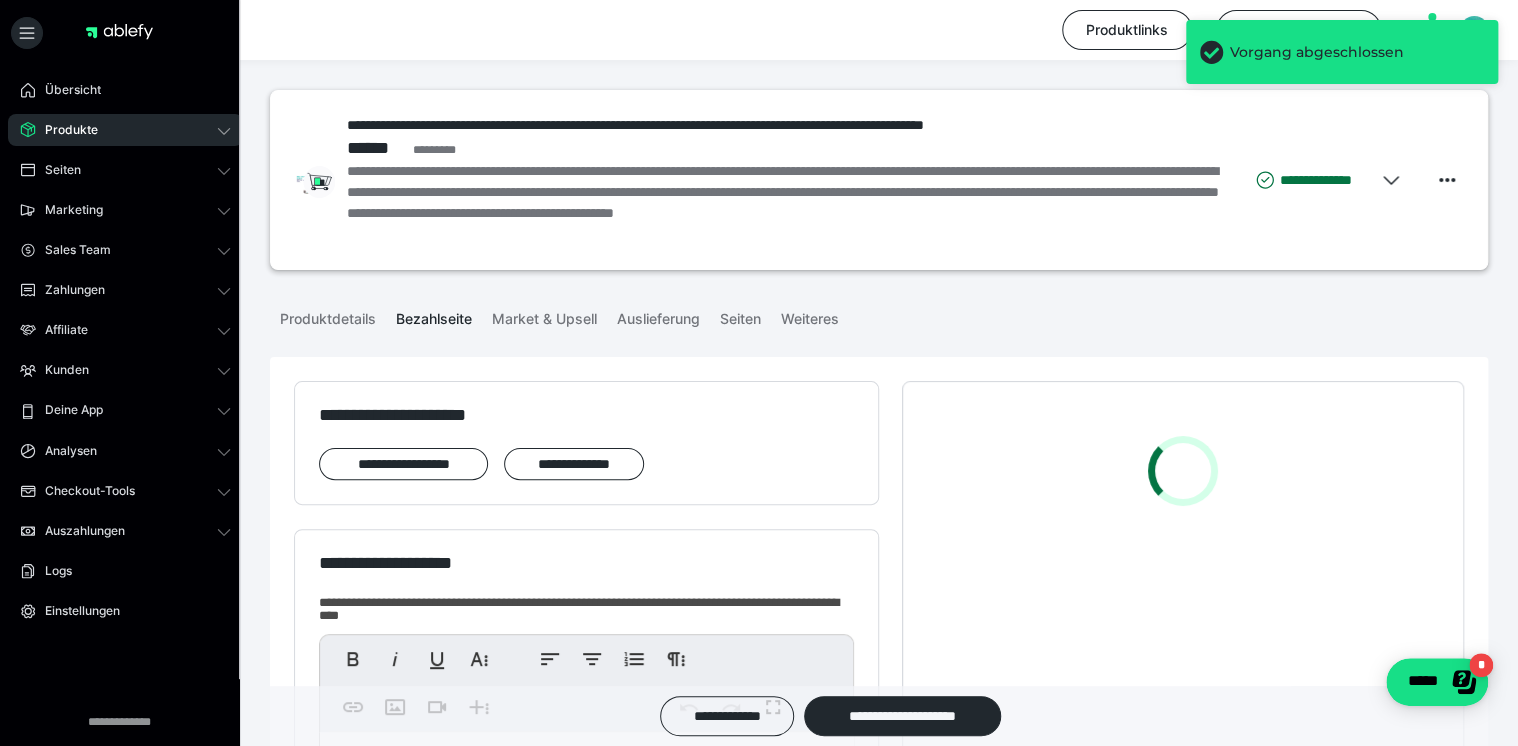 scroll, scrollTop: 480, scrollLeft: 0, axis: vertical 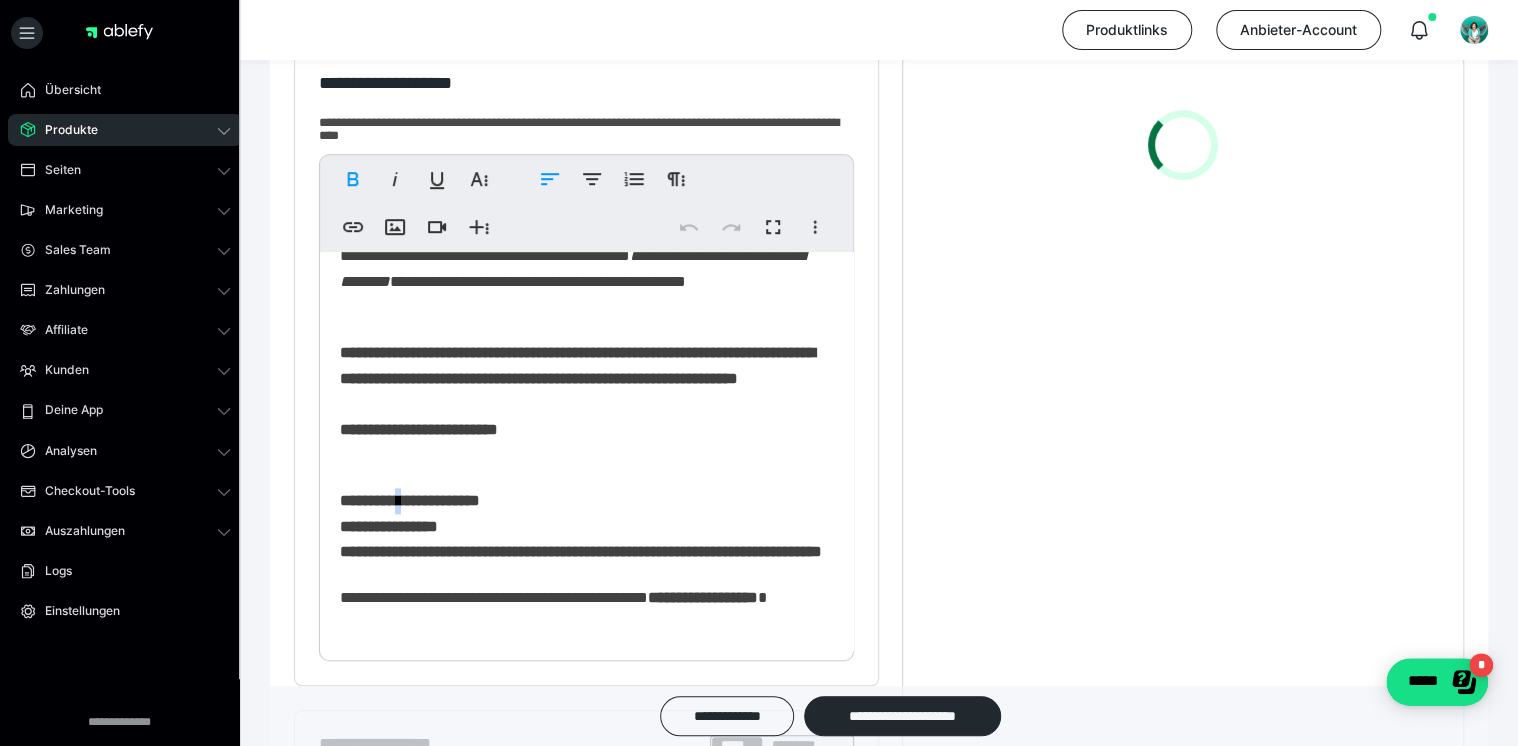 click on "**********" at bounding box center (410, 513) 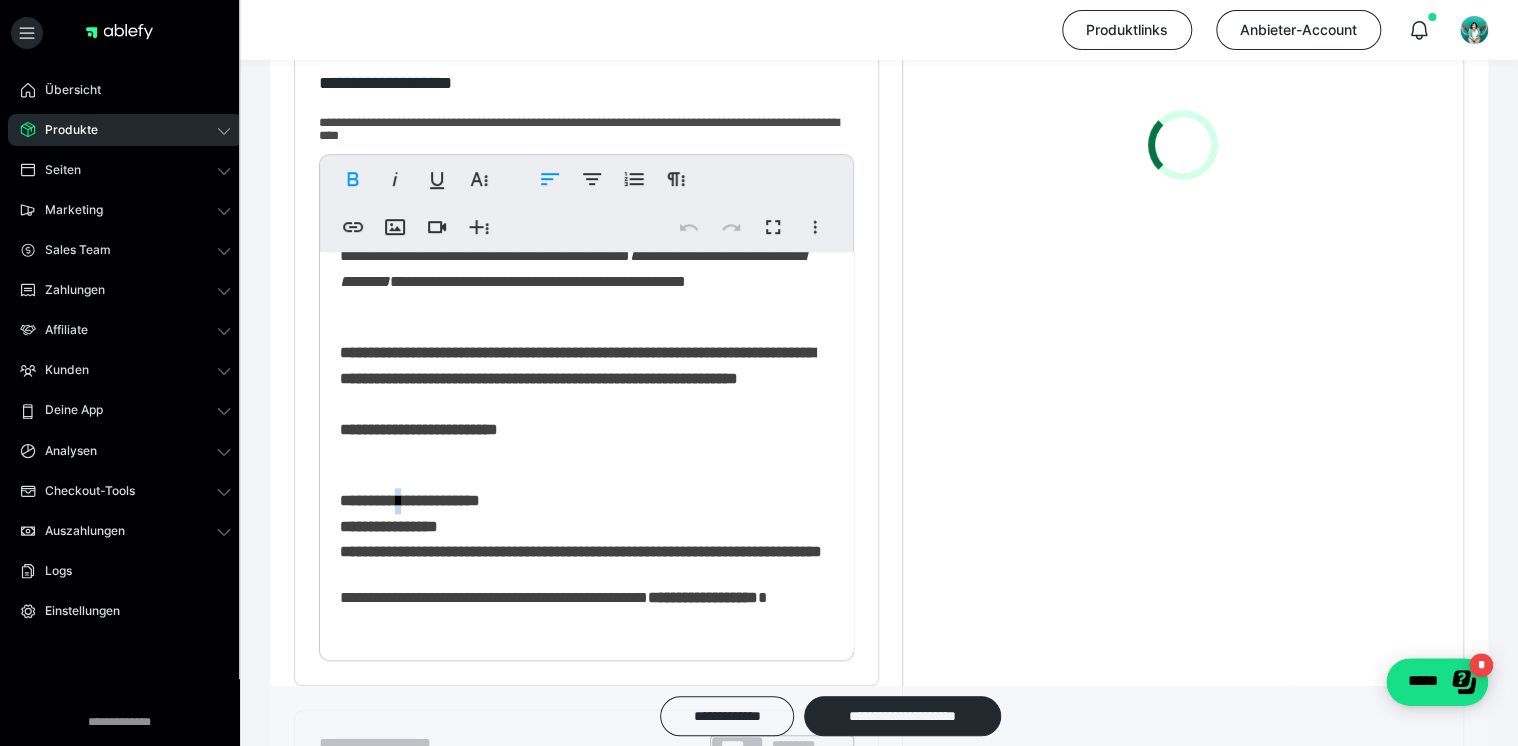 type 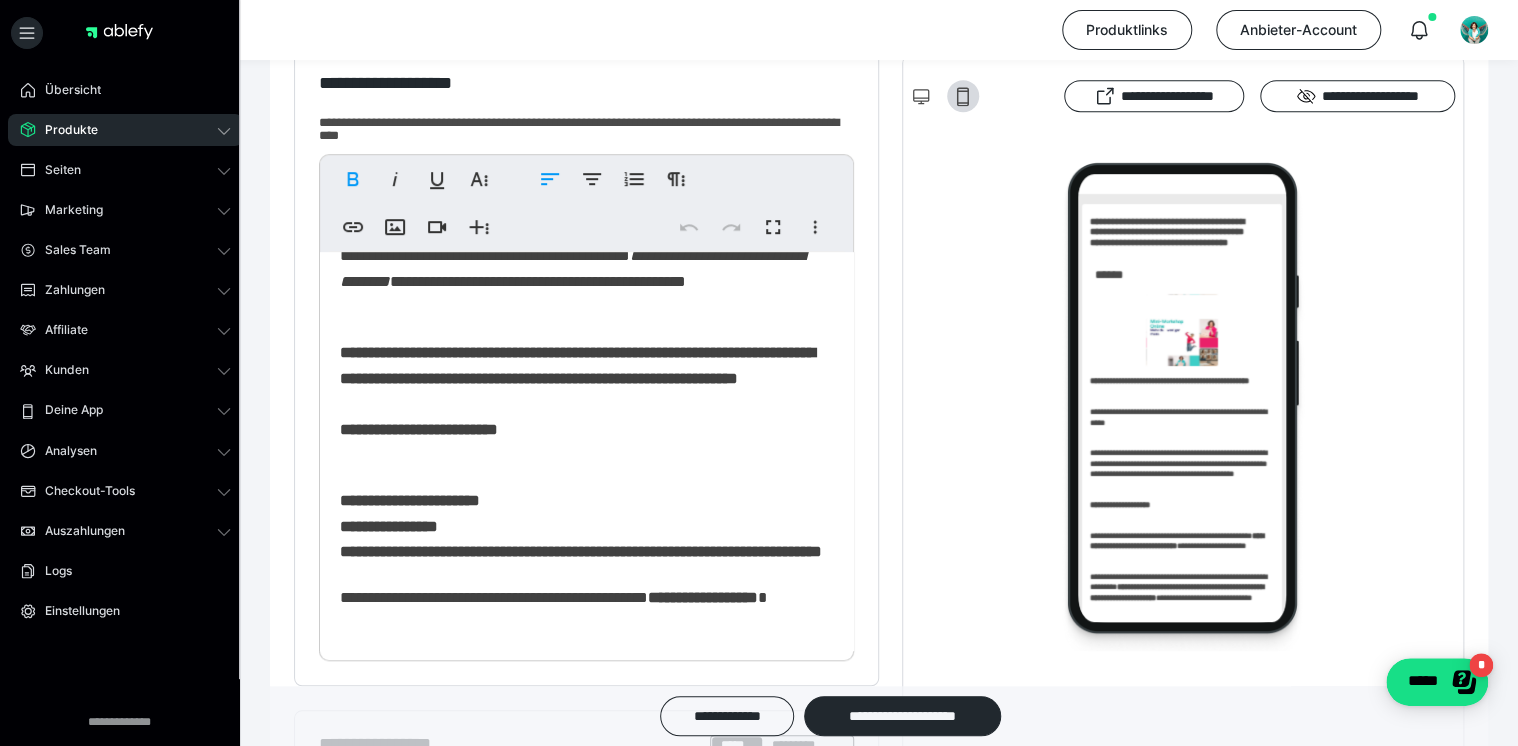 scroll, scrollTop: 0, scrollLeft: 0, axis: both 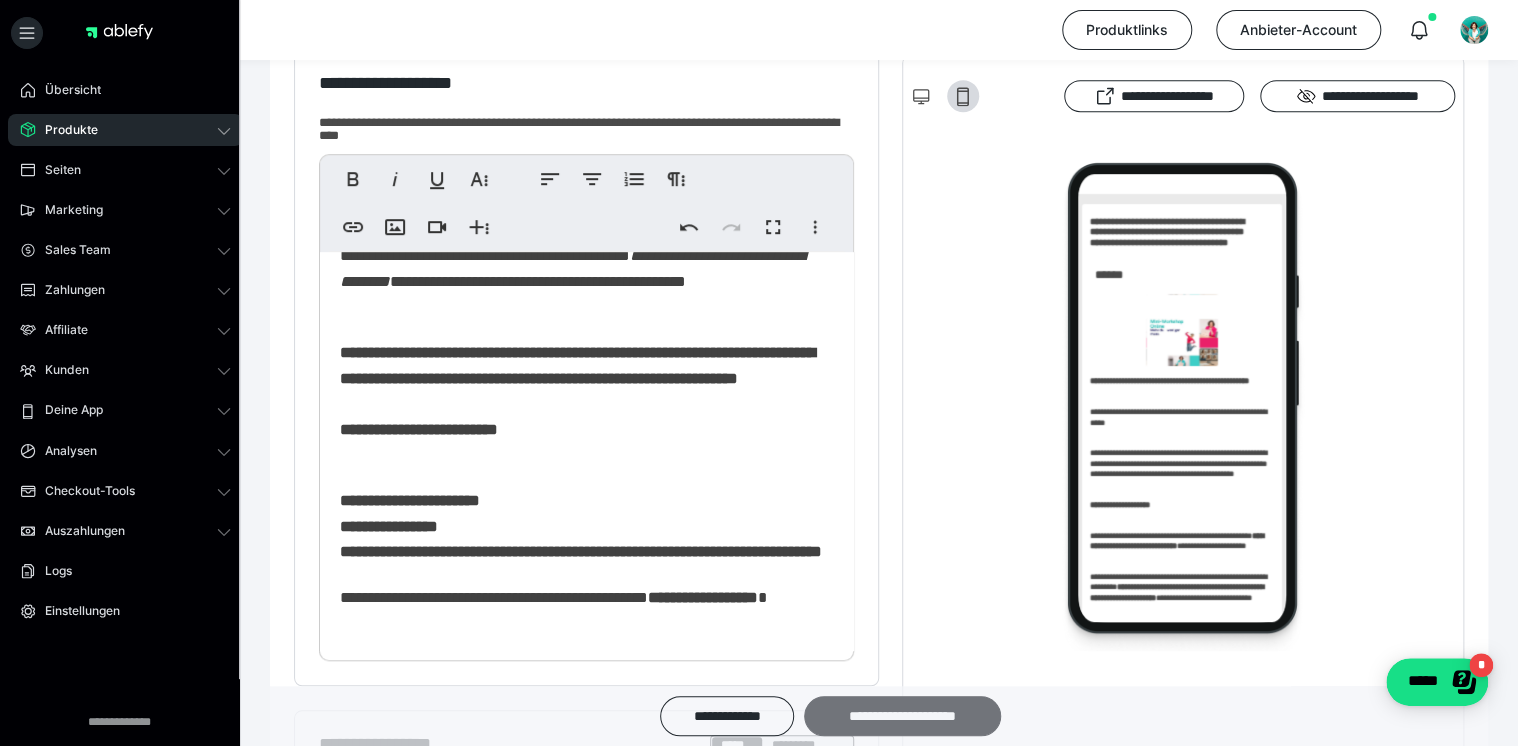 click on "**********" at bounding box center (902, 716) 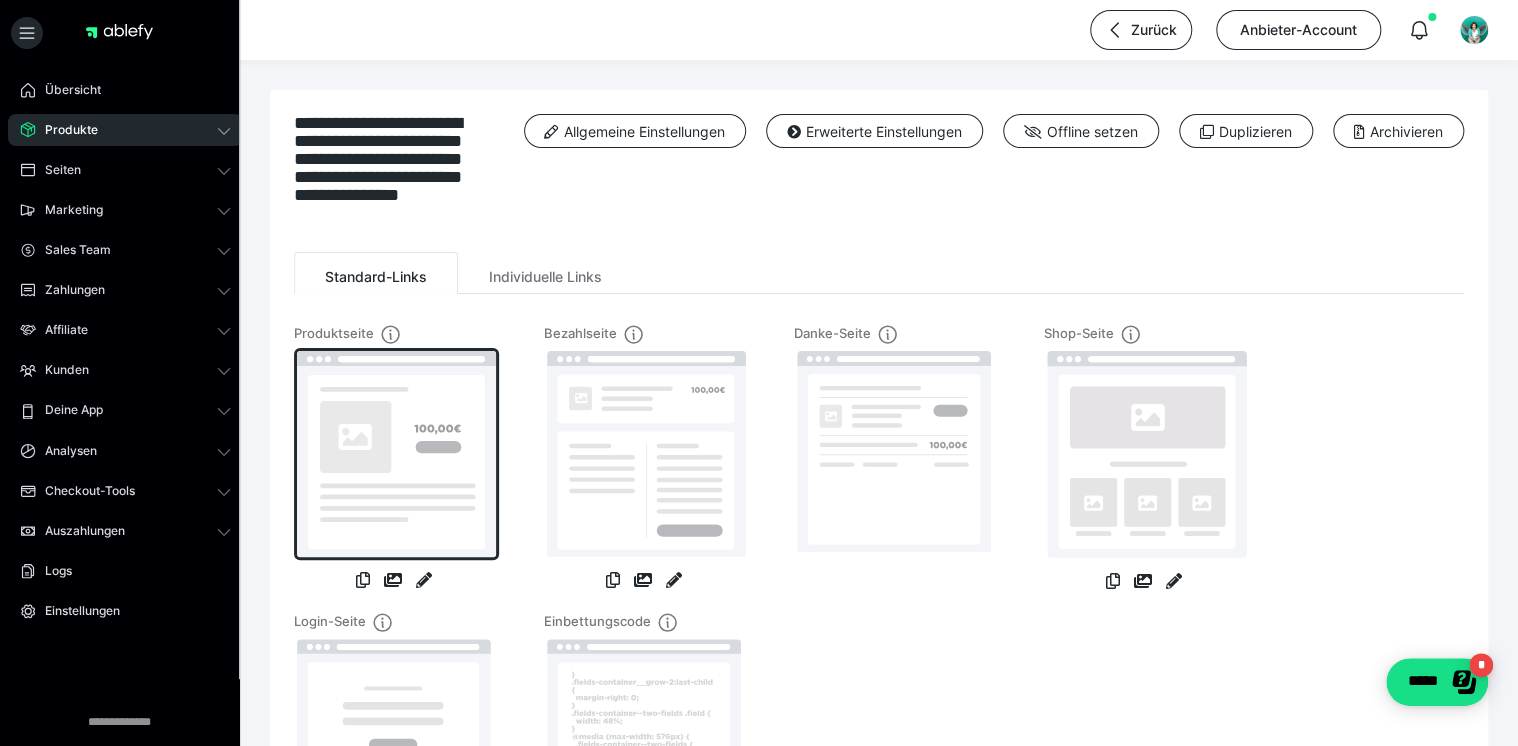 click at bounding box center [396, 454] 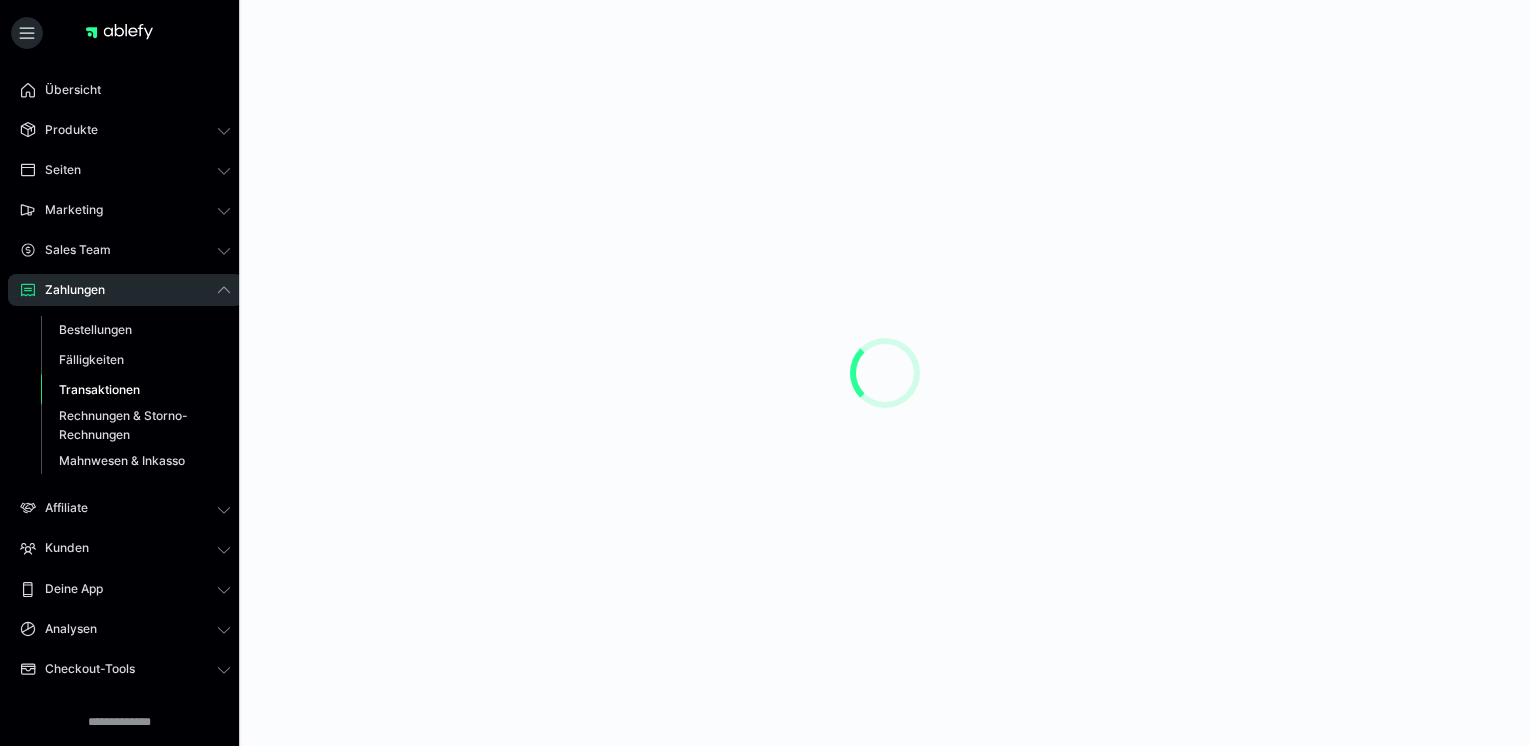scroll, scrollTop: 0, scrollLeft: 0, axis: both 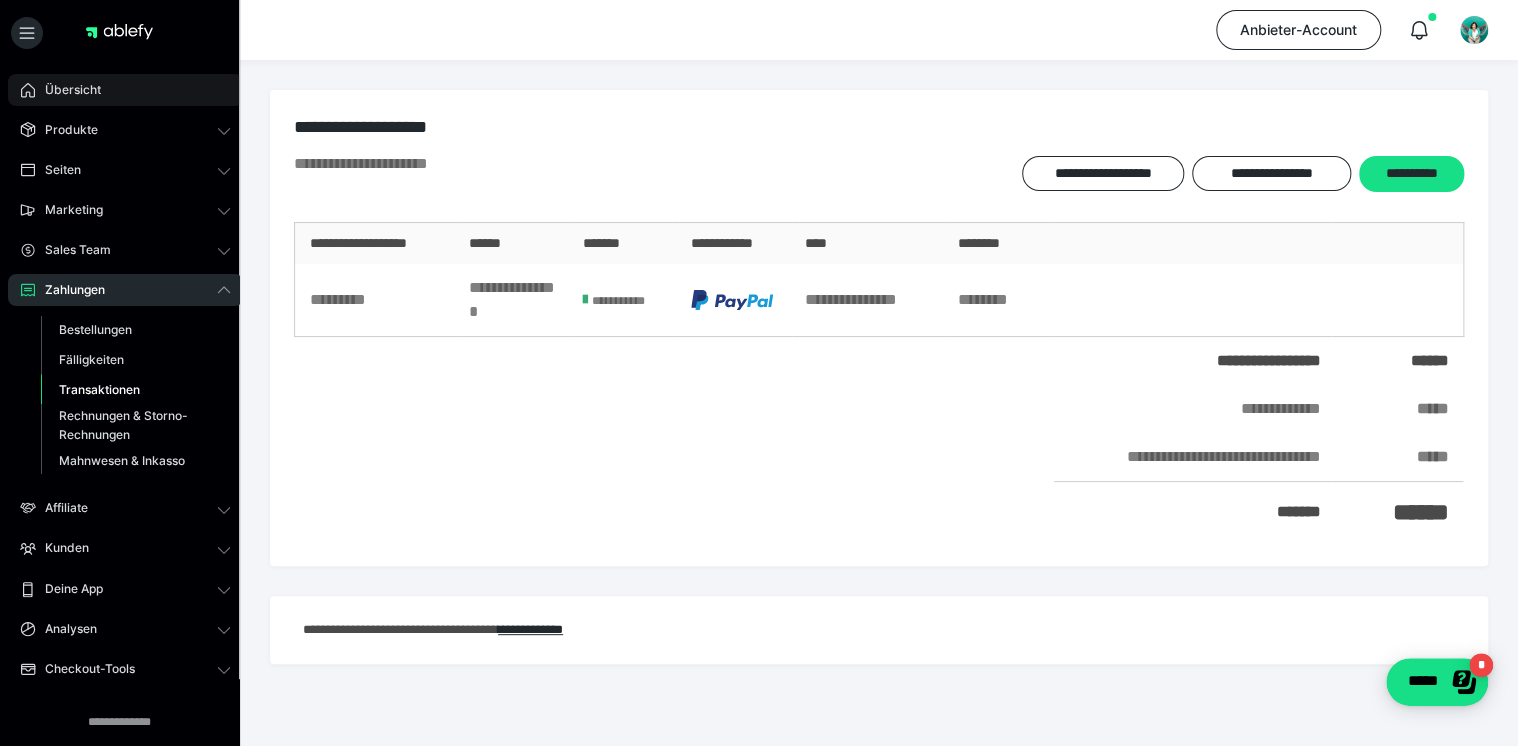 click on "Übersicht" at bounding box center [66, 90] 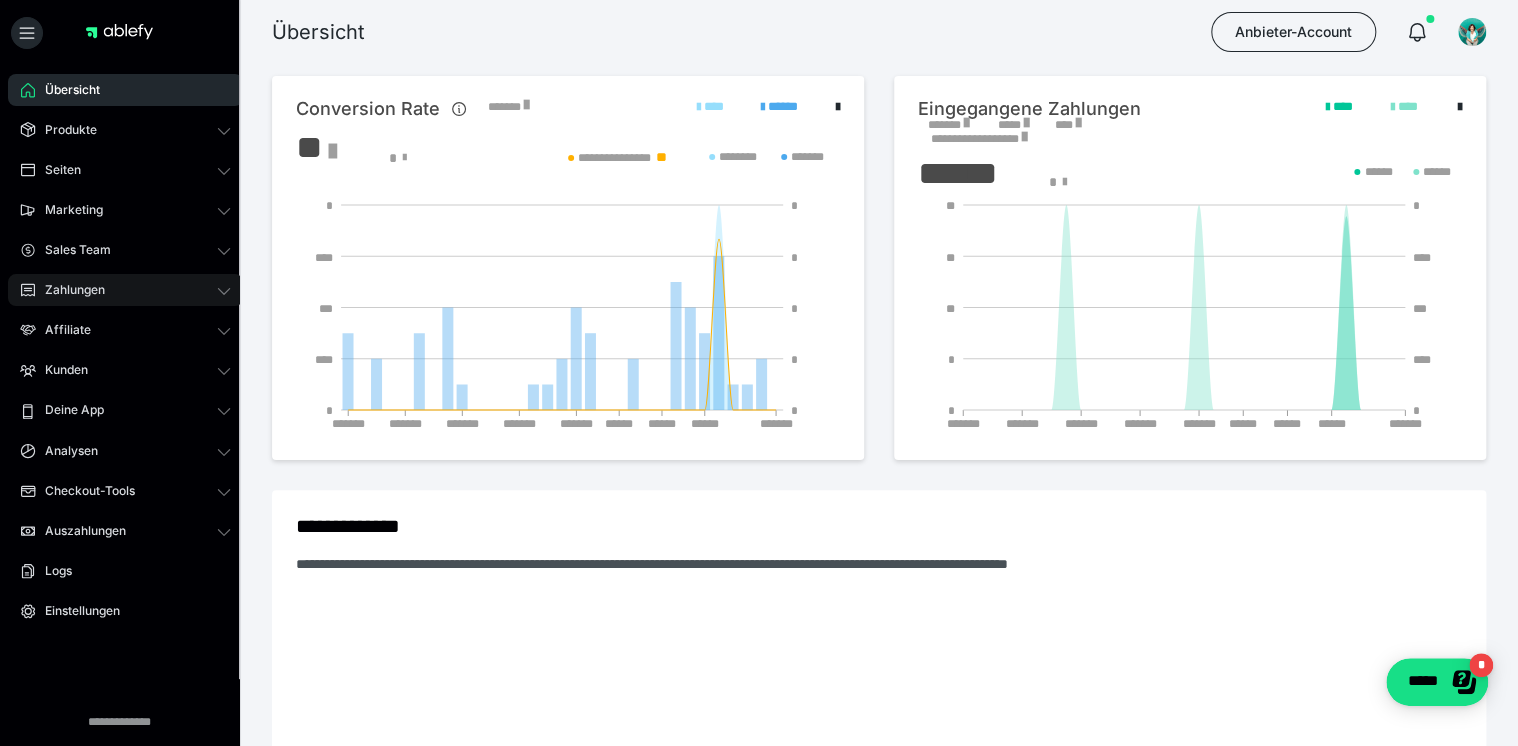 click on "Zahlungen" at bounding box center (68, 290) 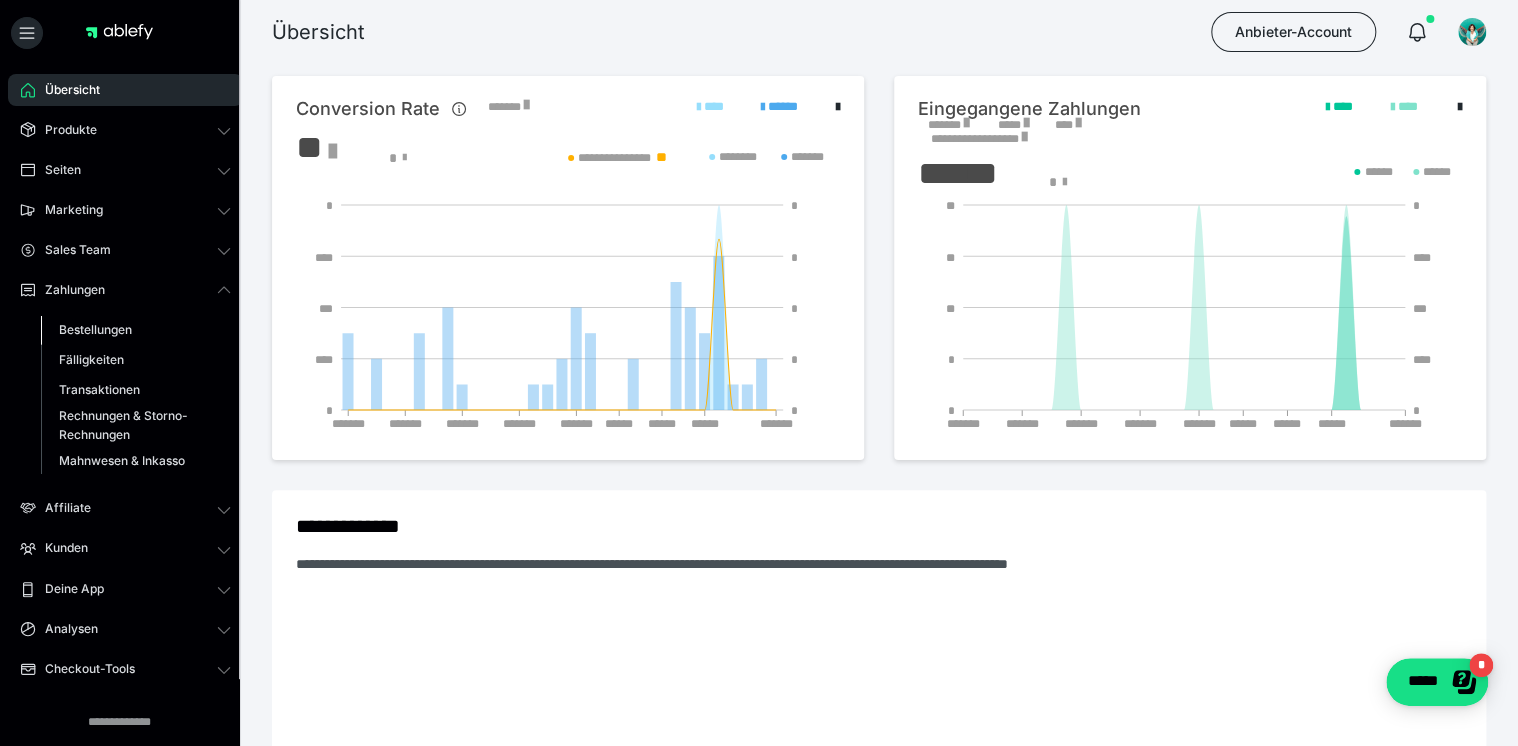 click on "Bestellungen" at bounding box center (95, 329) 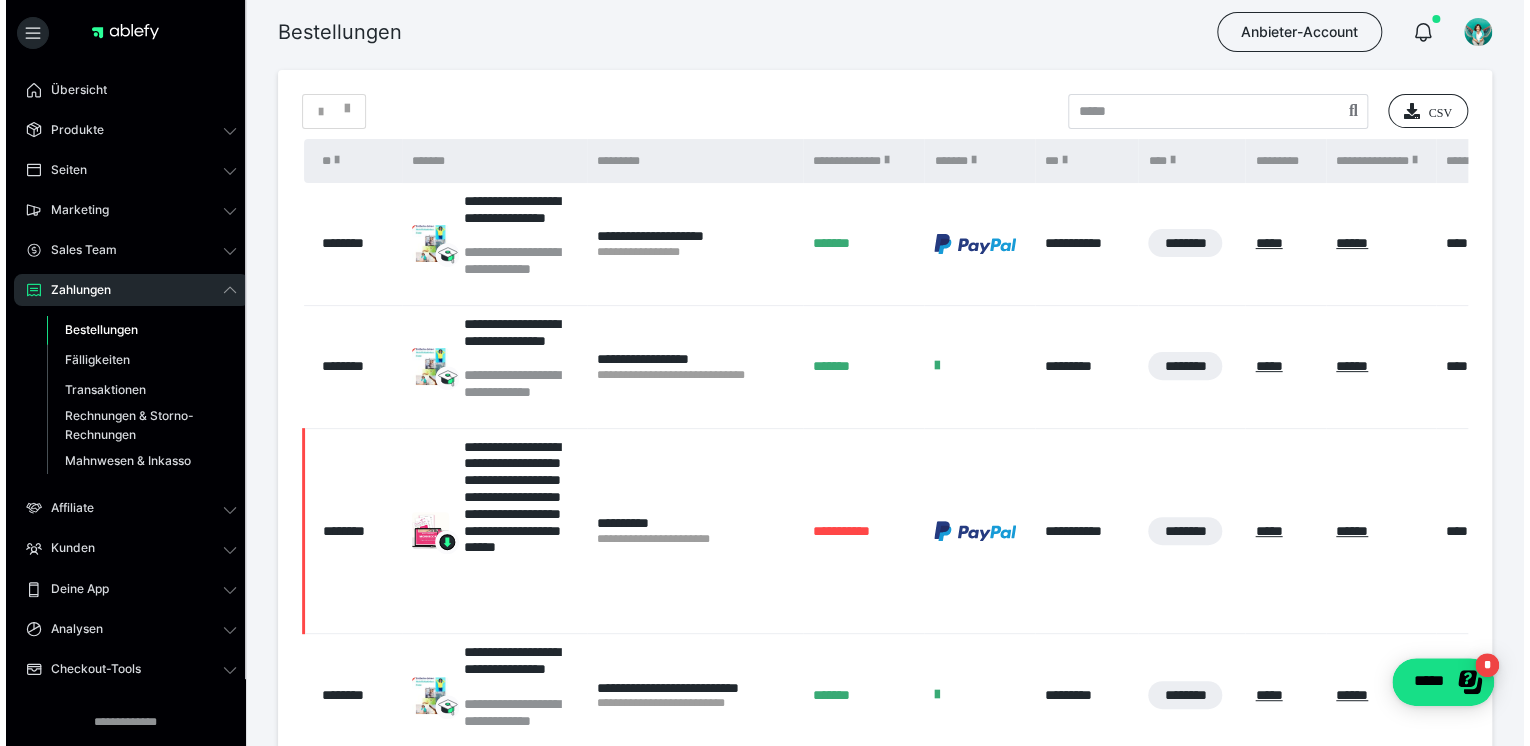 scroll, scrollTop: 0, scrollLeft: 0, axis: both 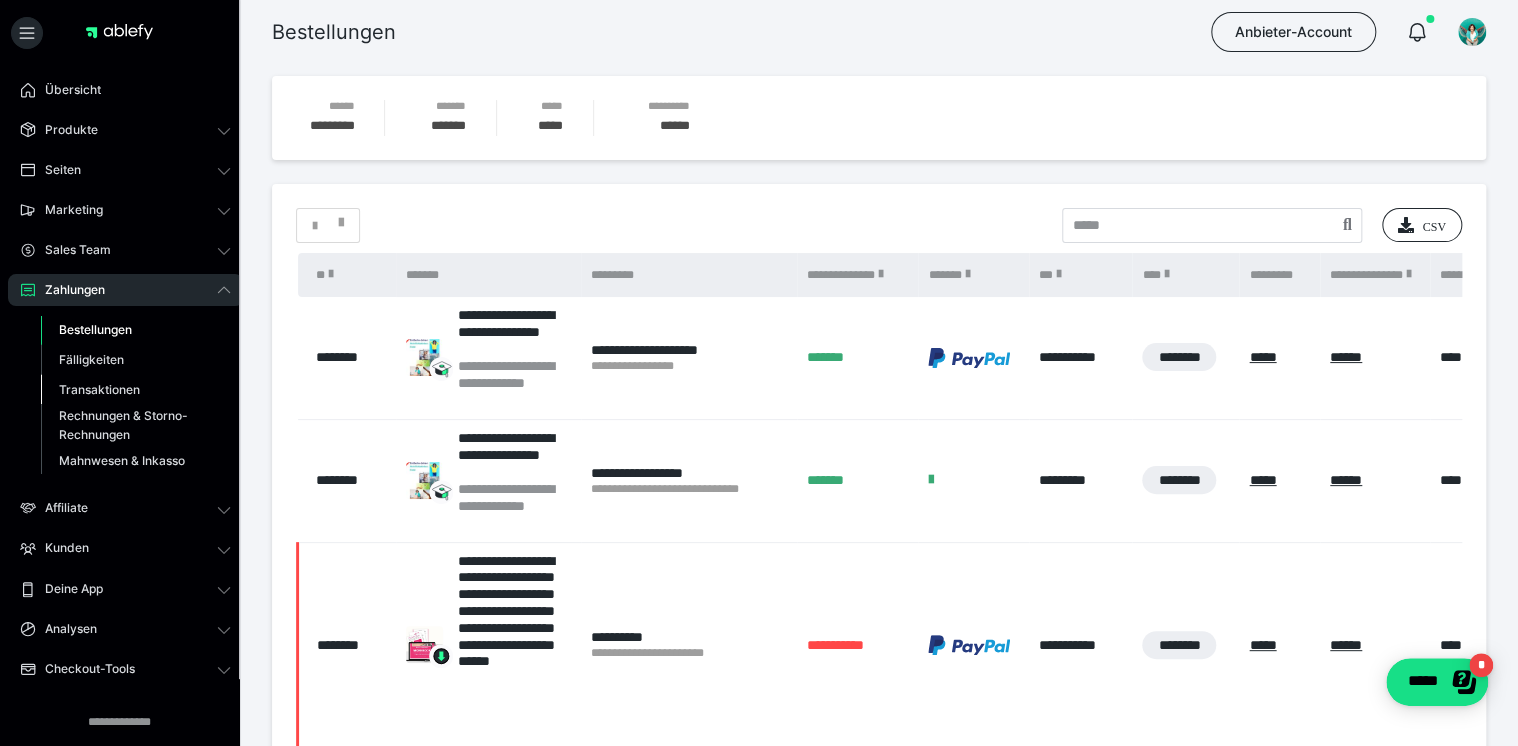 click on "Transaktionen" at bounding box center (99, 389) 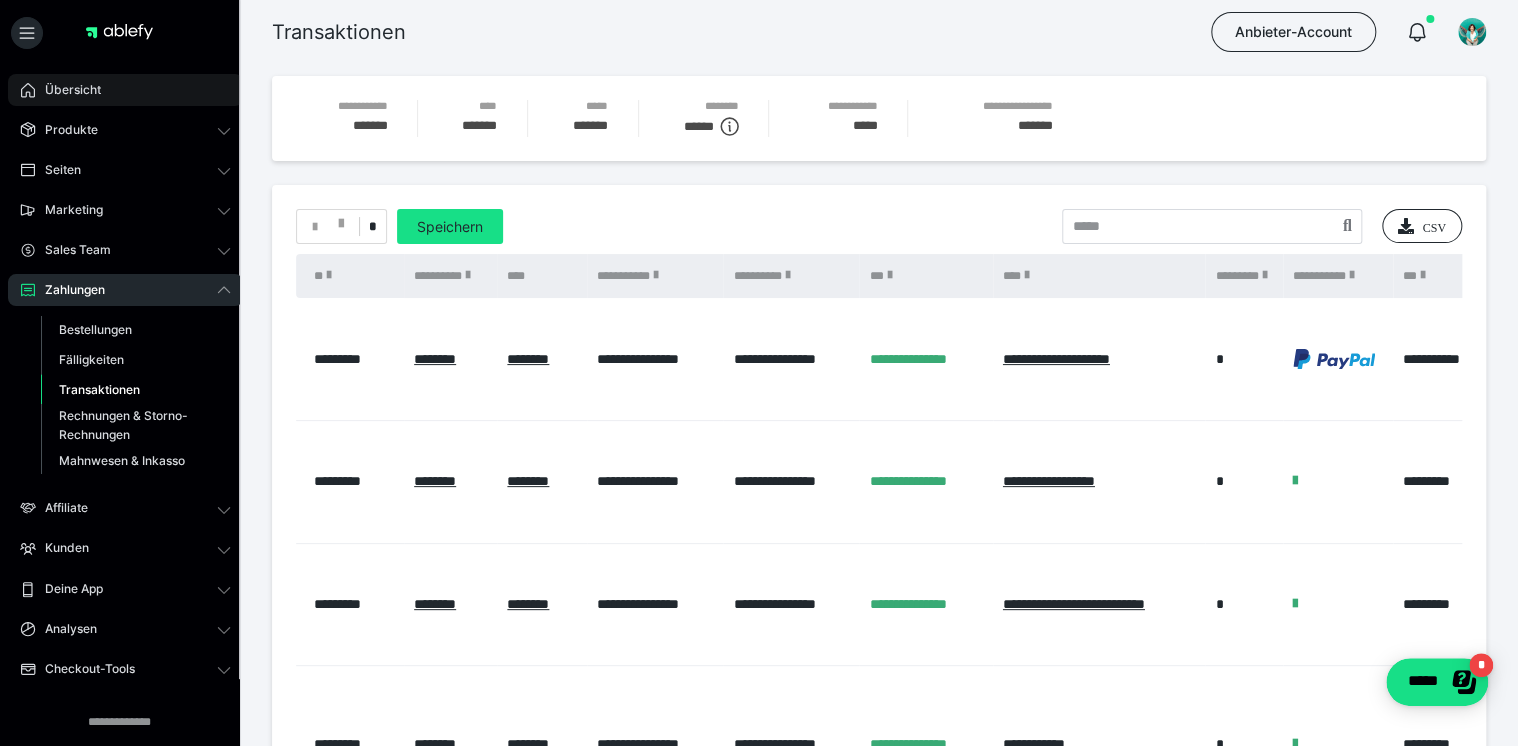 click on "Übersicht" at bounding box center [66, 90] 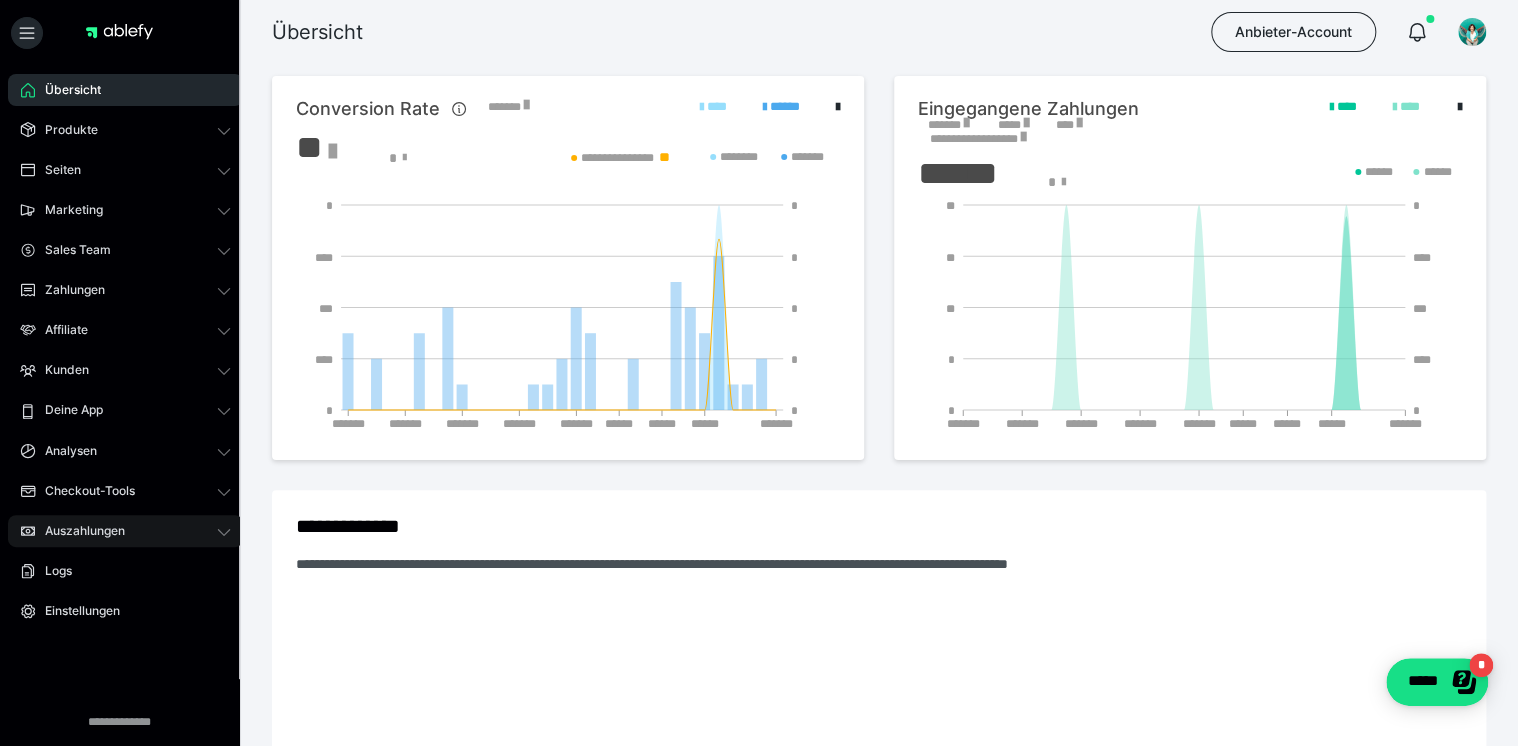 click on "Auszahlungen" at bounding box center (78, 531) 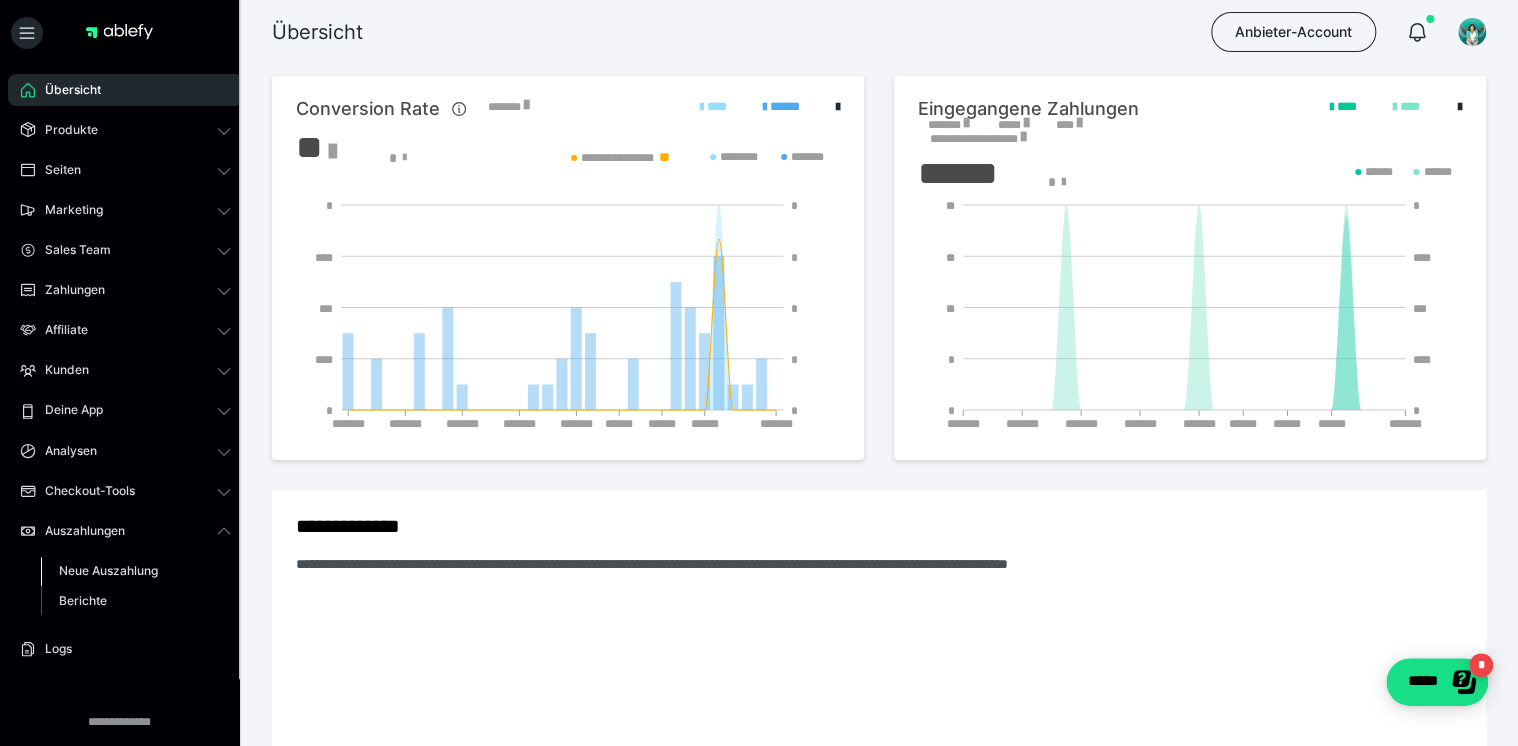 click on "Neue Auszahlung" at bounding box center (108, 570) 